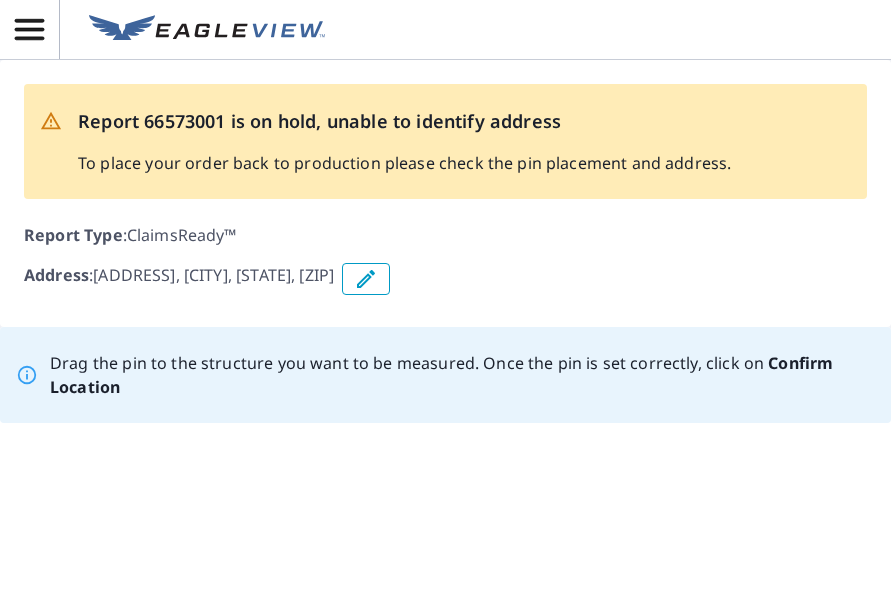 scroll, scrollTop: 0, scrollLeft: 0, axis: both 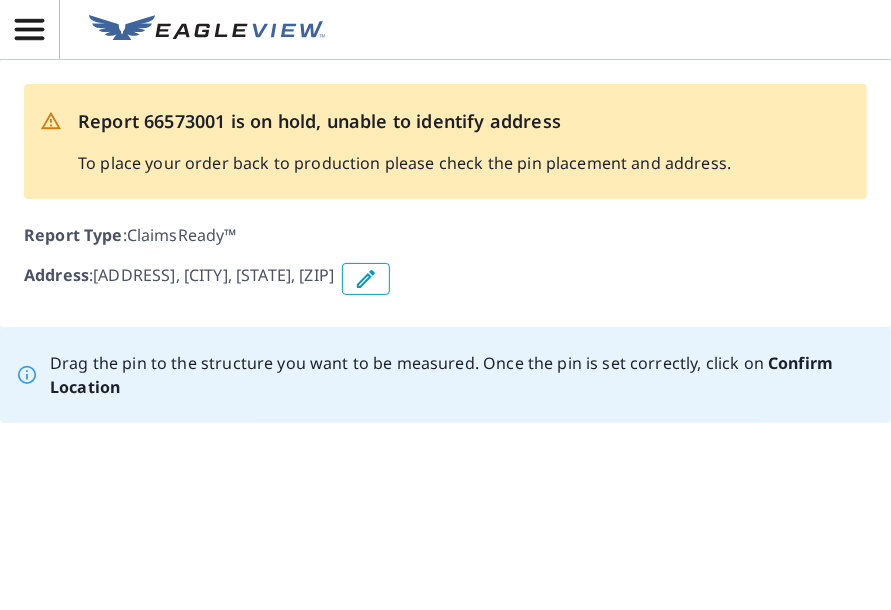 click on "Address : [ADDRESS], [CITY], [STATE], [ZIP]" at bounding box center (445, 279) 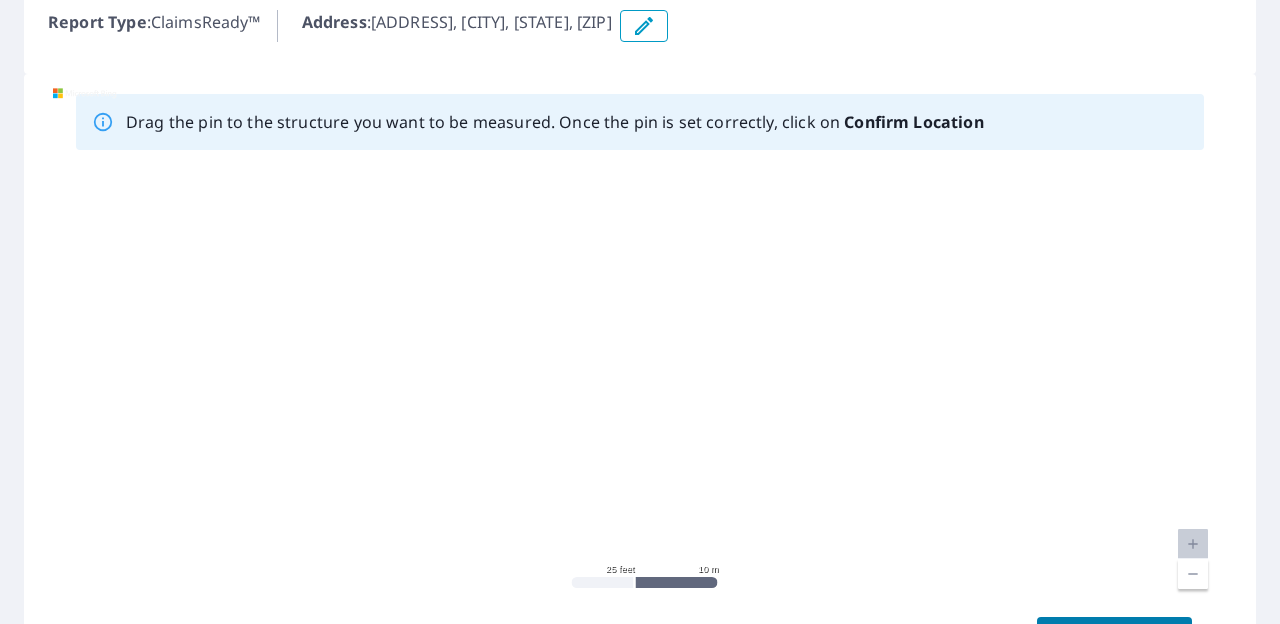 scroll, scrollTop: 410, scrollLeft: 0, axis: vertical 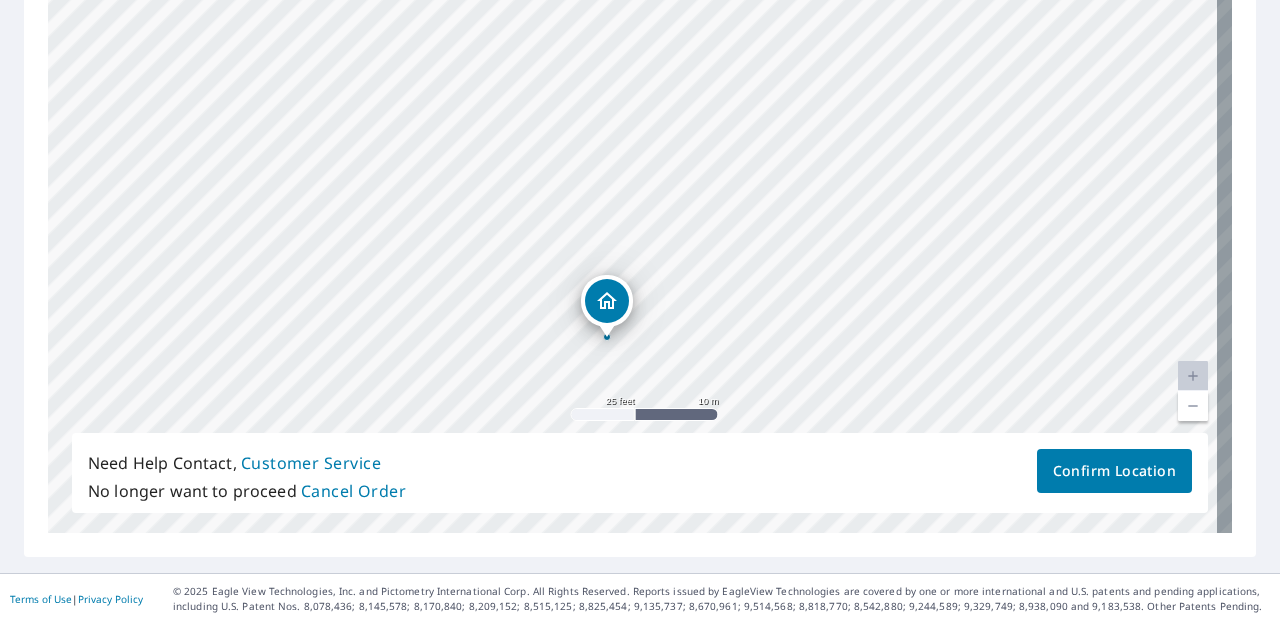 drag, startPoint x: 604, startPoint y: 91, endPoint x: 578, endPoint y: 212, distance: 123.76187 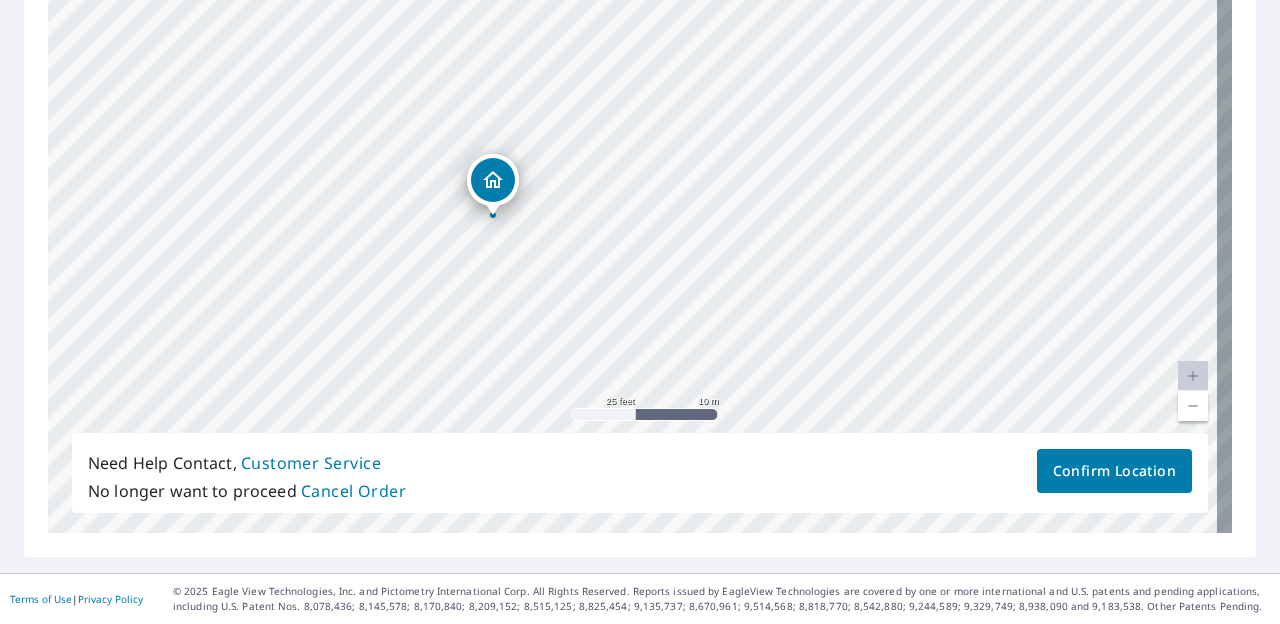 drag, startPoint x: 598, startPoint y: 288, endPoint x: 482, endPoint y: 163, distance: 170.53152 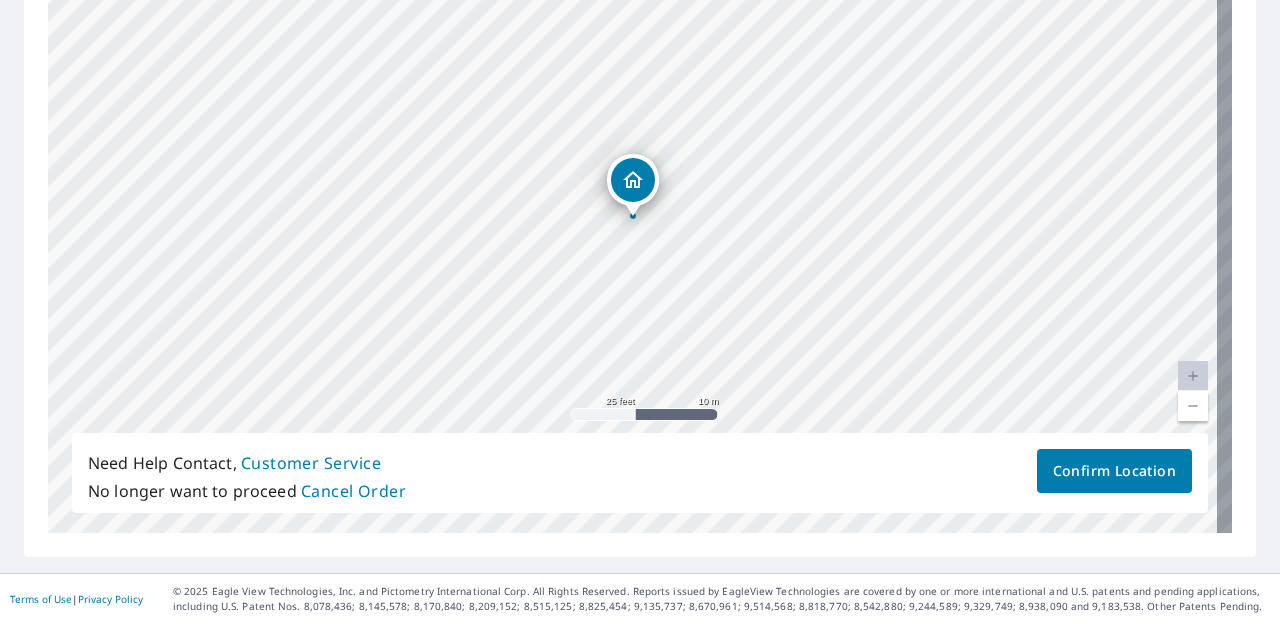click on "4616 Gracelann Shawnee, OK 74804" at bounding box center (640, 219) 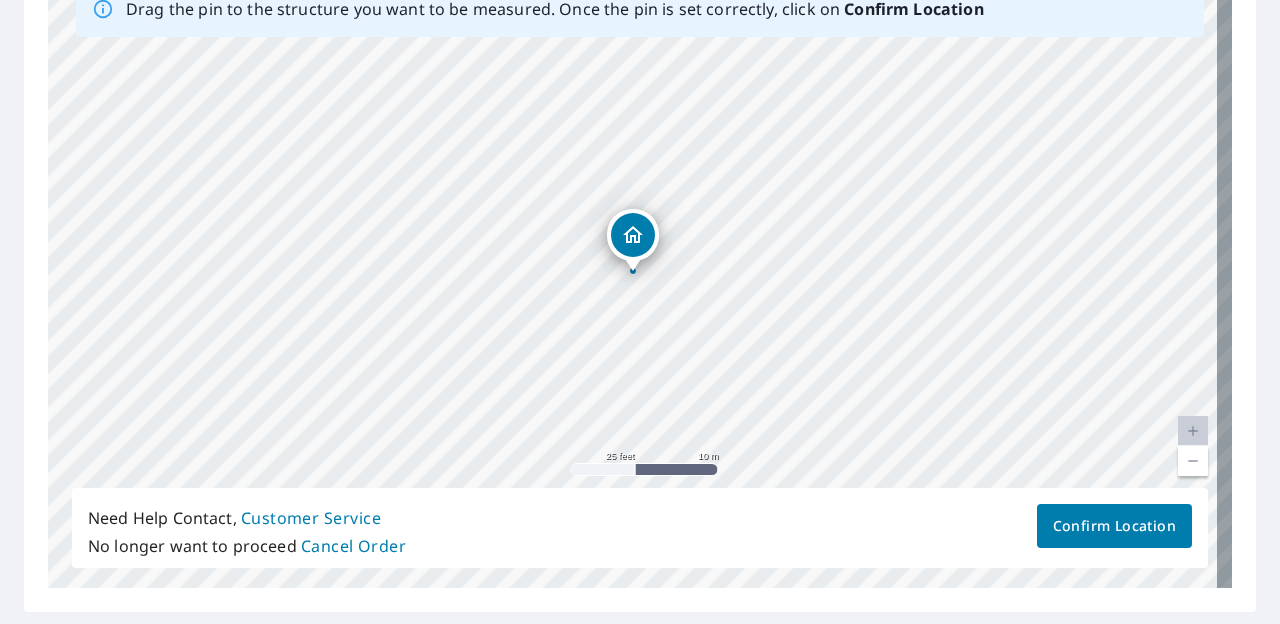 scroll, scrollTop: 356, scrollLeft: 0, axis: vertical 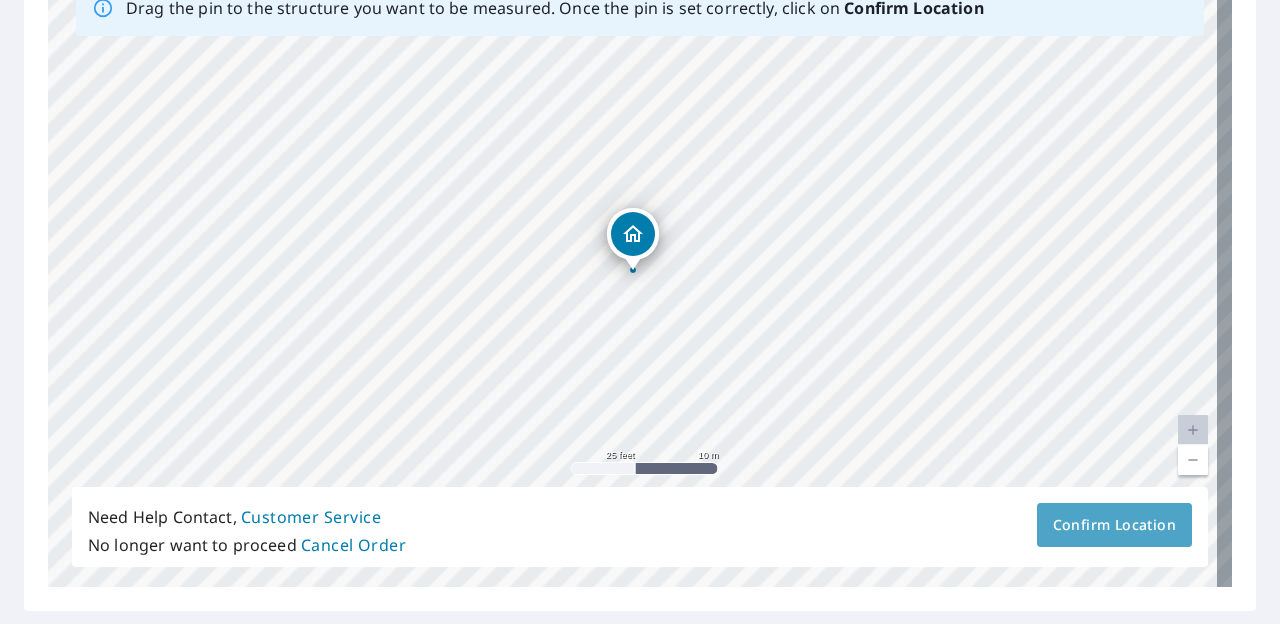 click on "Confirm Location" at bounding box center [1114, 525] 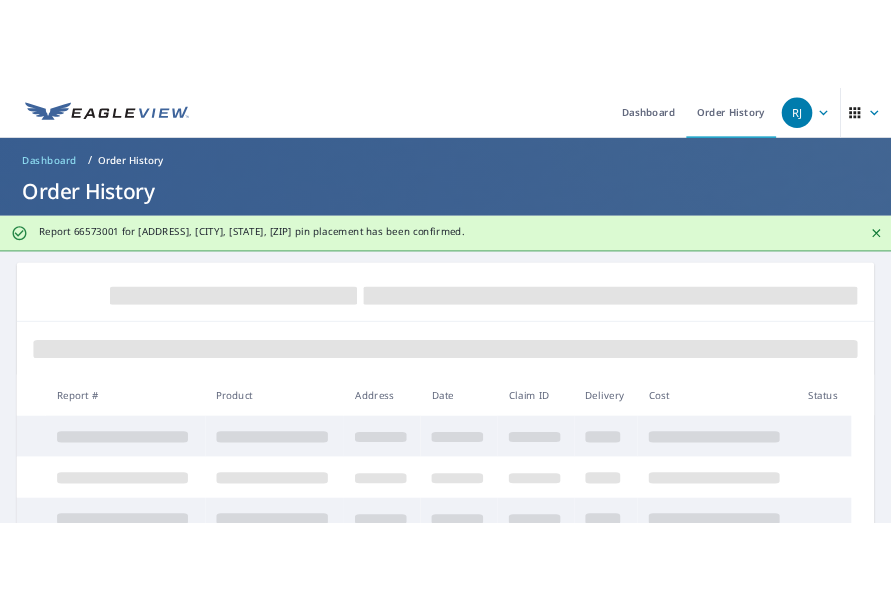 scroll, scrollTop: 0, scrollLeft: 0, axis: both 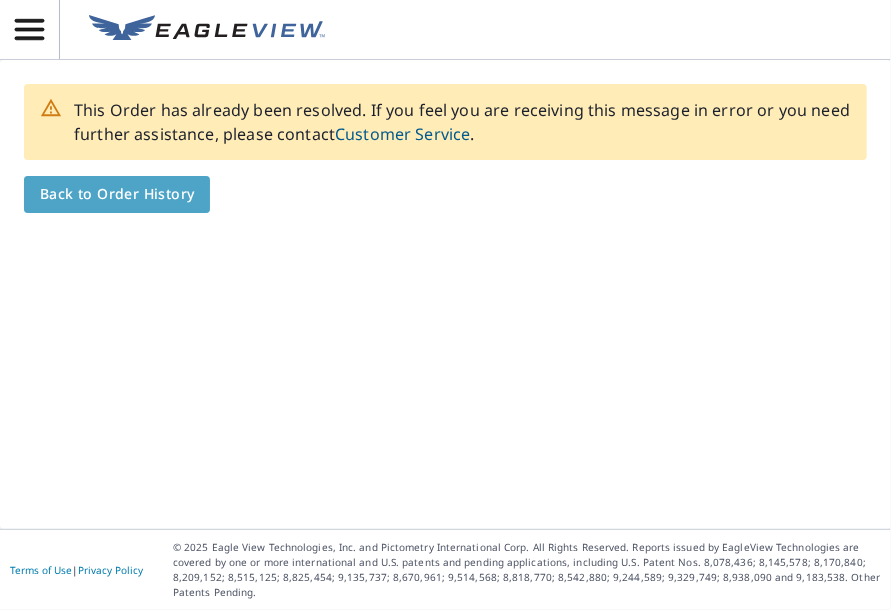click on "Back to Order History" at bounding box center (117, 194) 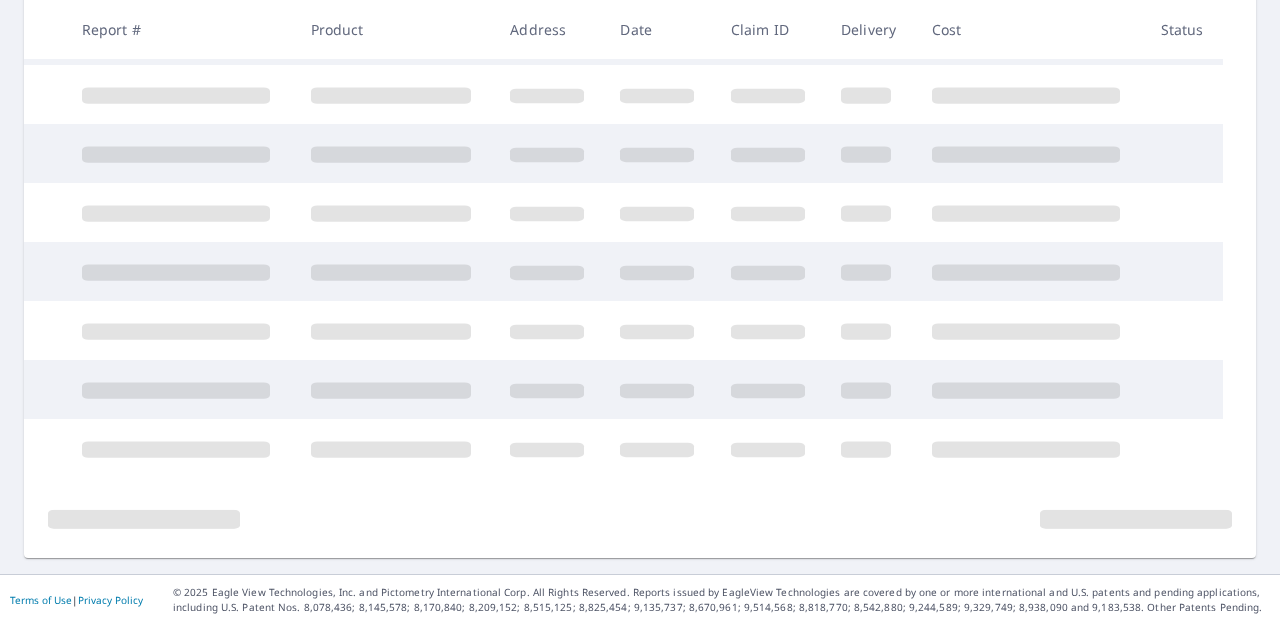 scroll, scrollTop: 0, scrollLeft: 0, axis: both 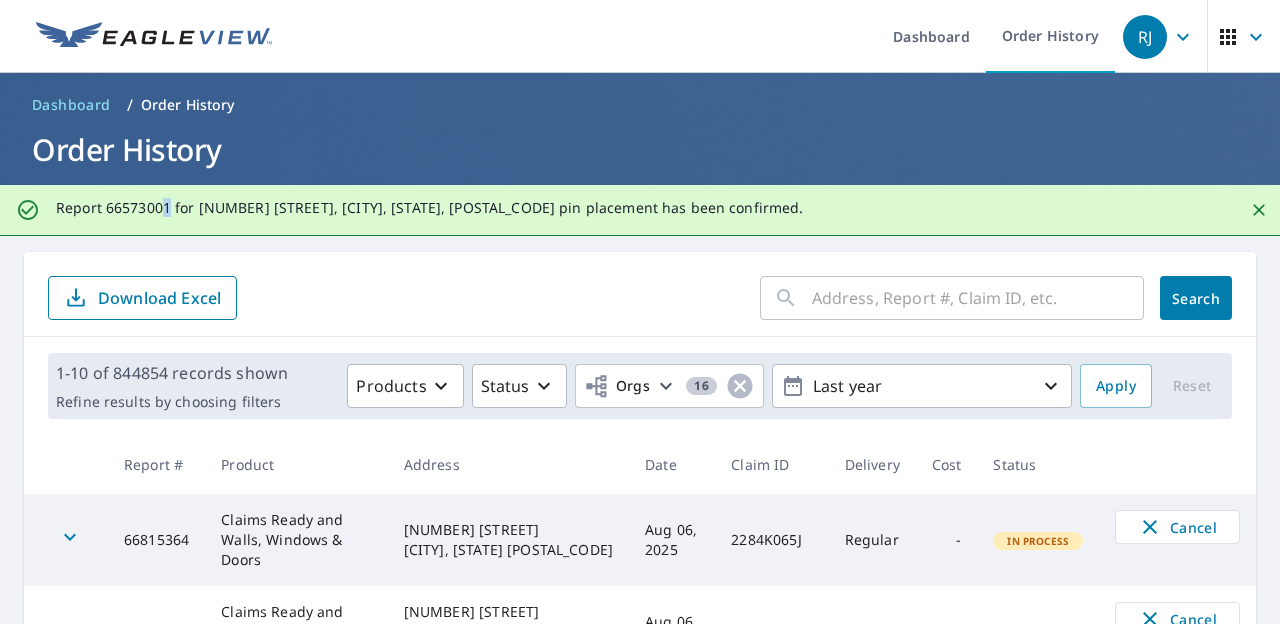 click on "Report 66573001 for 4616 Gracelann, Shawnee, OK, 74804 pin placement has been confirmed." 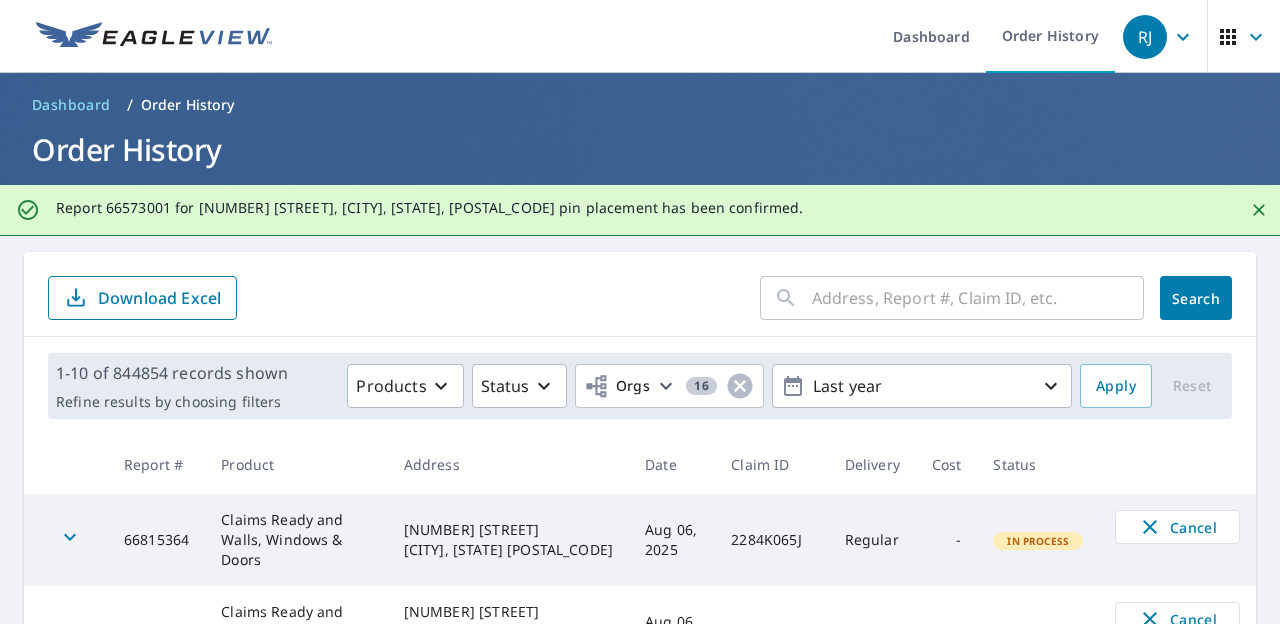 click on "Report 66573001 for 4616 Gracelann, Shawnee, OK, 74804 pin placement has been confirmed." 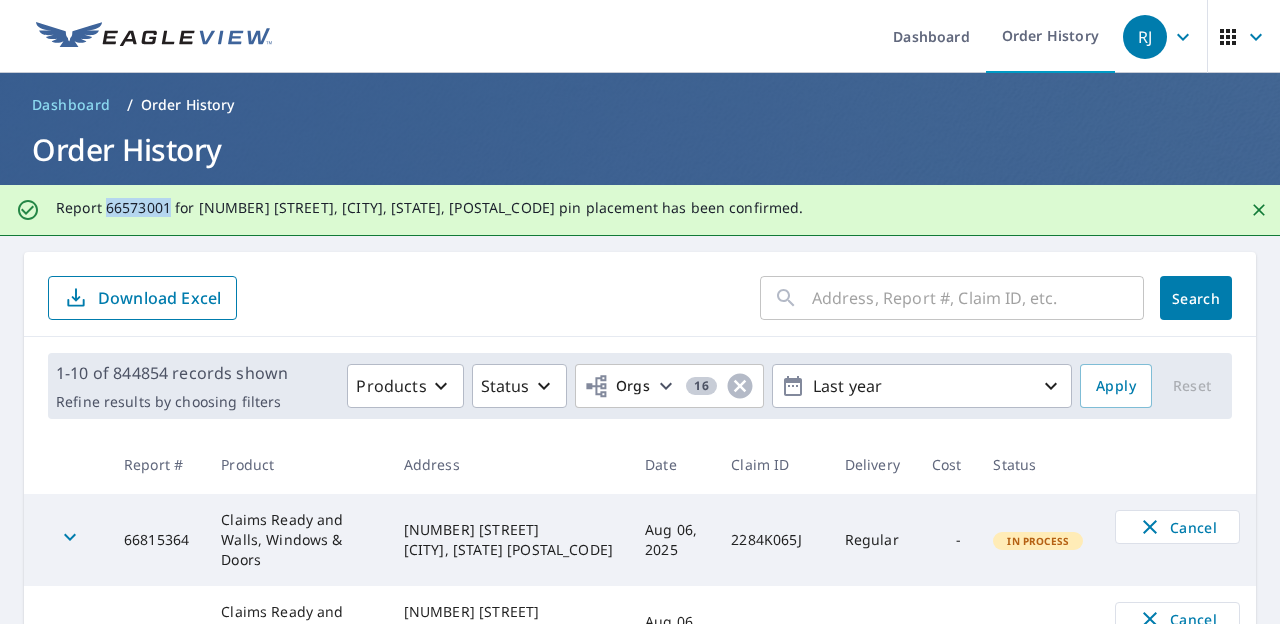 click on "Report 66573001 for 4616 Gracelann, Shawnee, OK, 74804 pin placement has been confirmed." 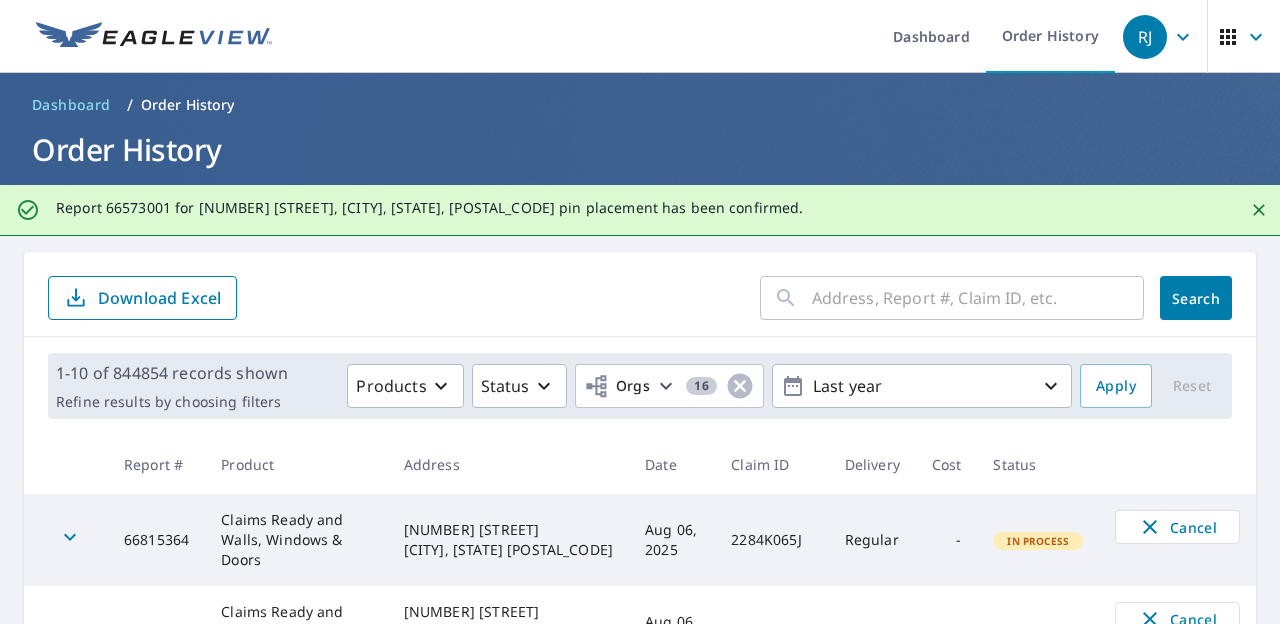 click at bounding box center [978, 298] 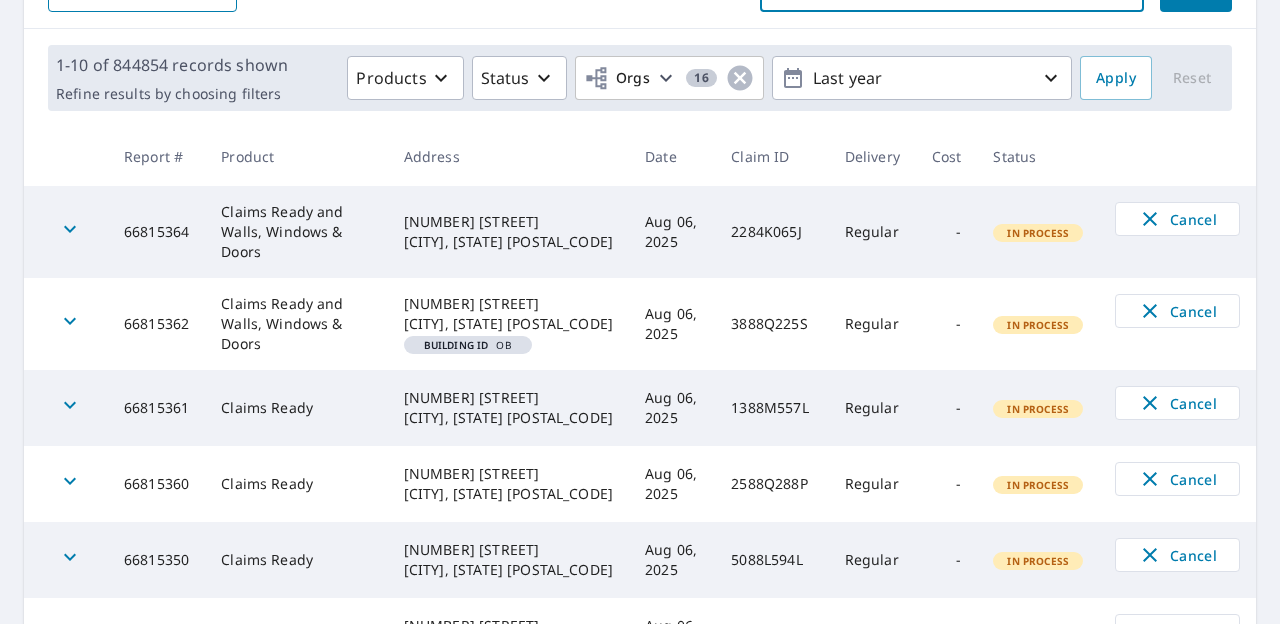 paste on "66573001" 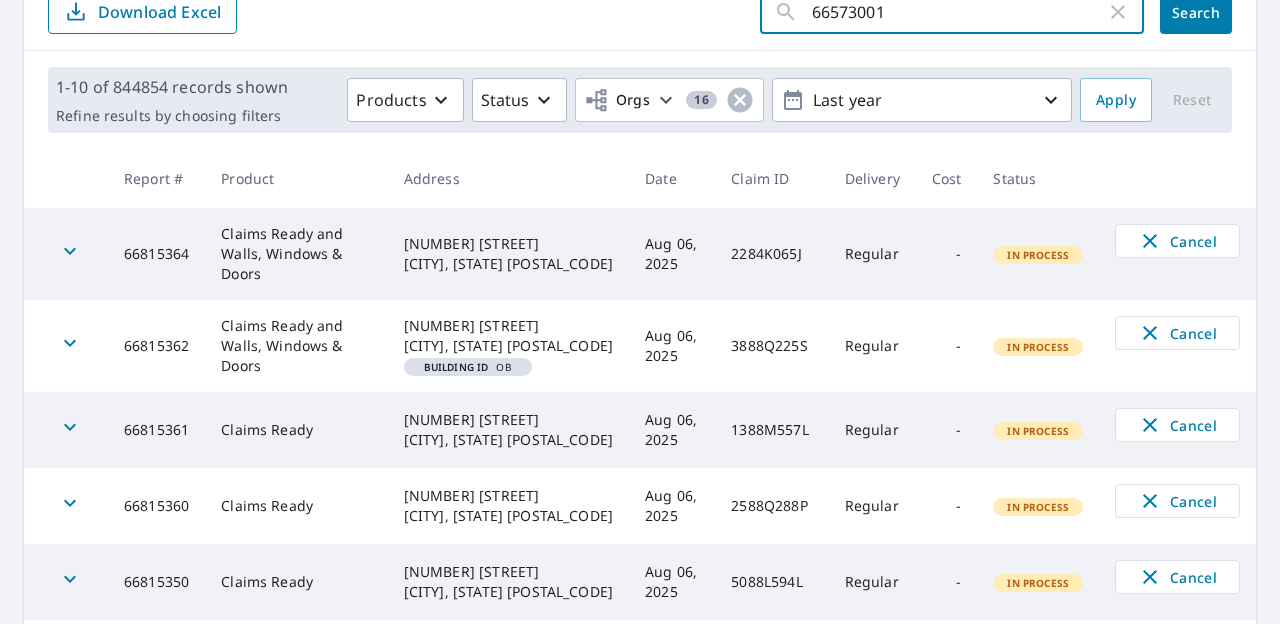 click on "Search" 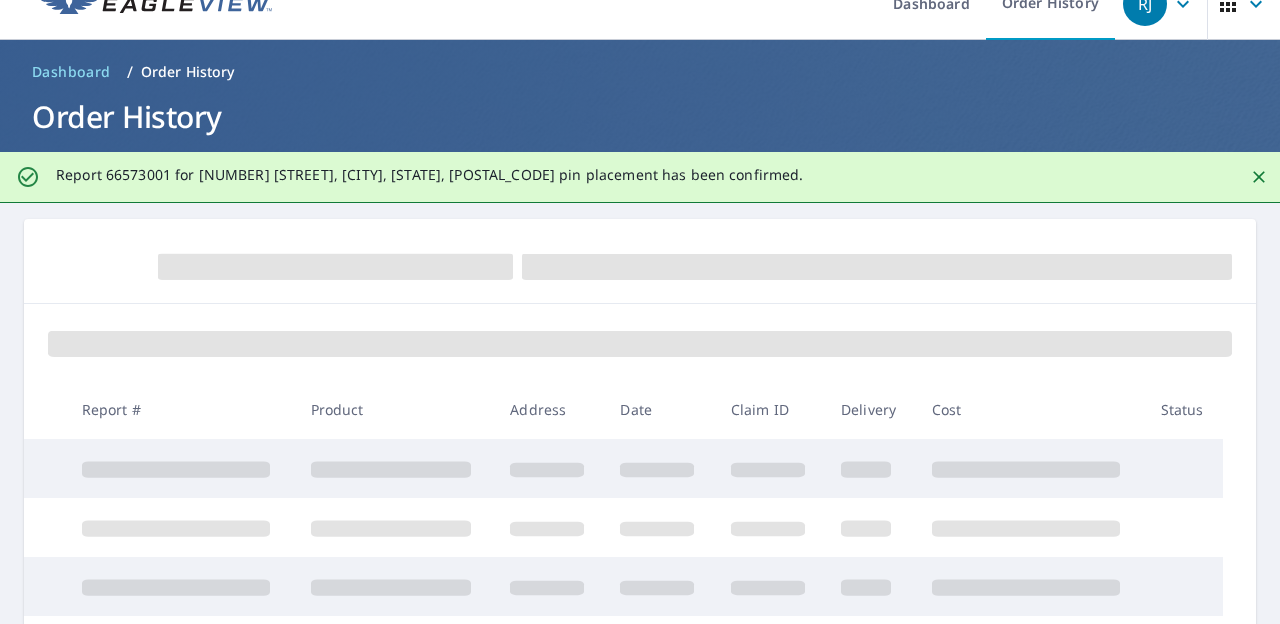 scroll, scrollTop: 61, scrollLeft: 0, axis: vertical 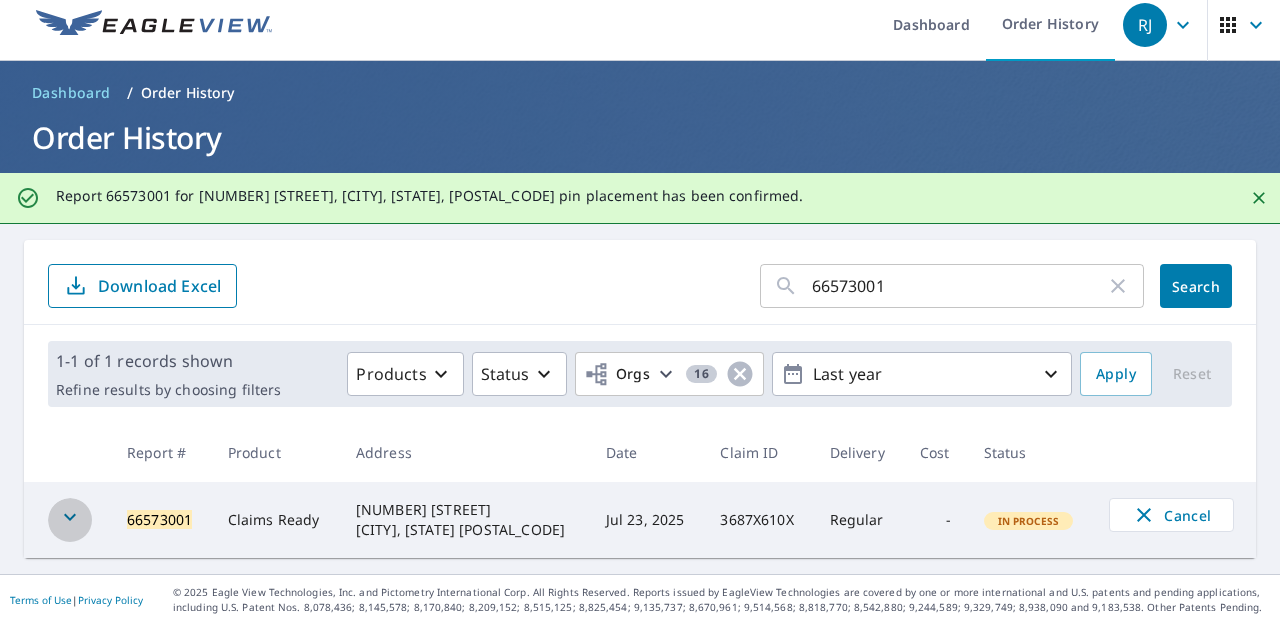 click 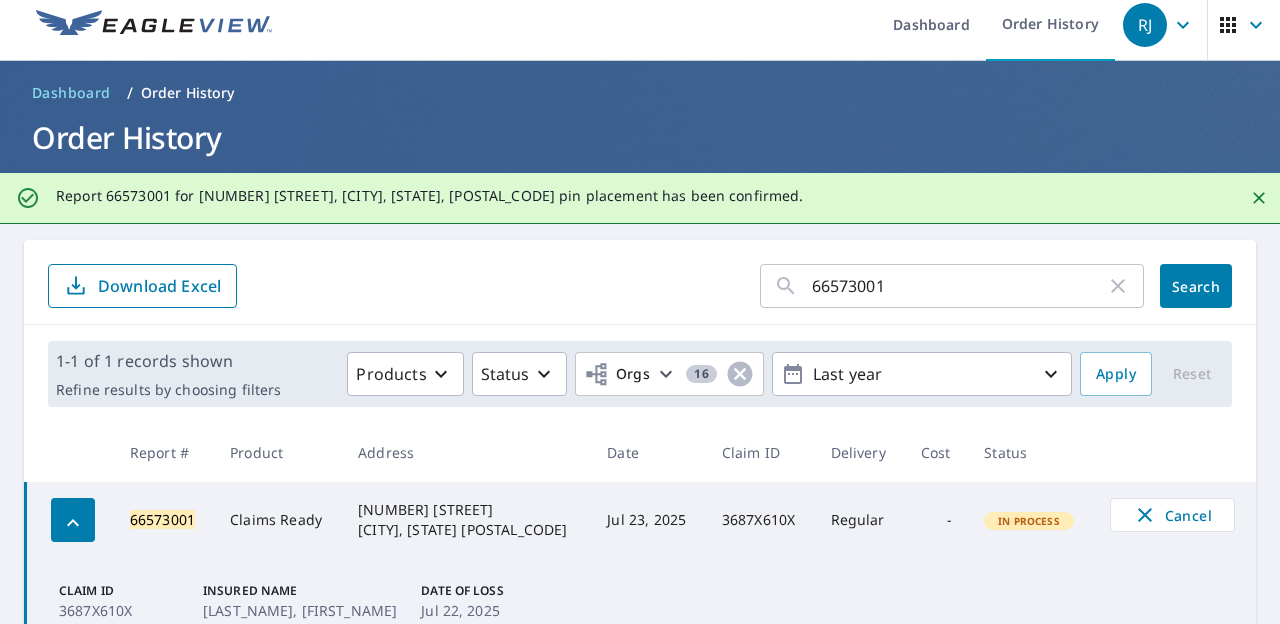 scroll, scrollTop: 99, scrollLeft: 0, axis: vertical 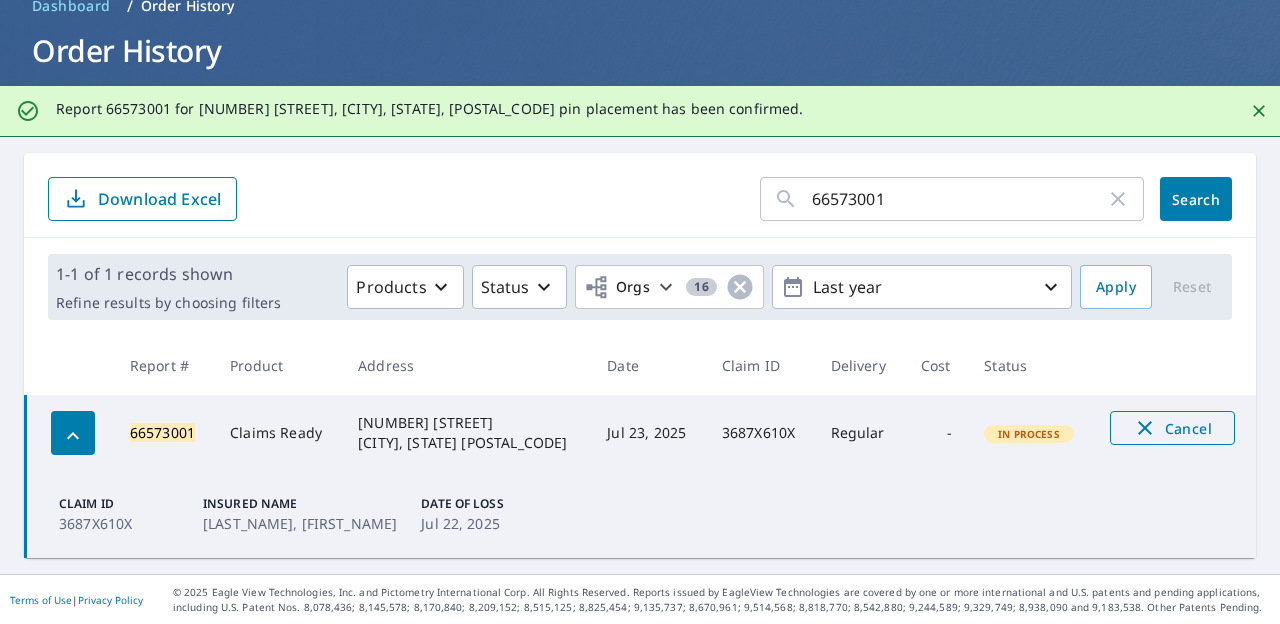 click 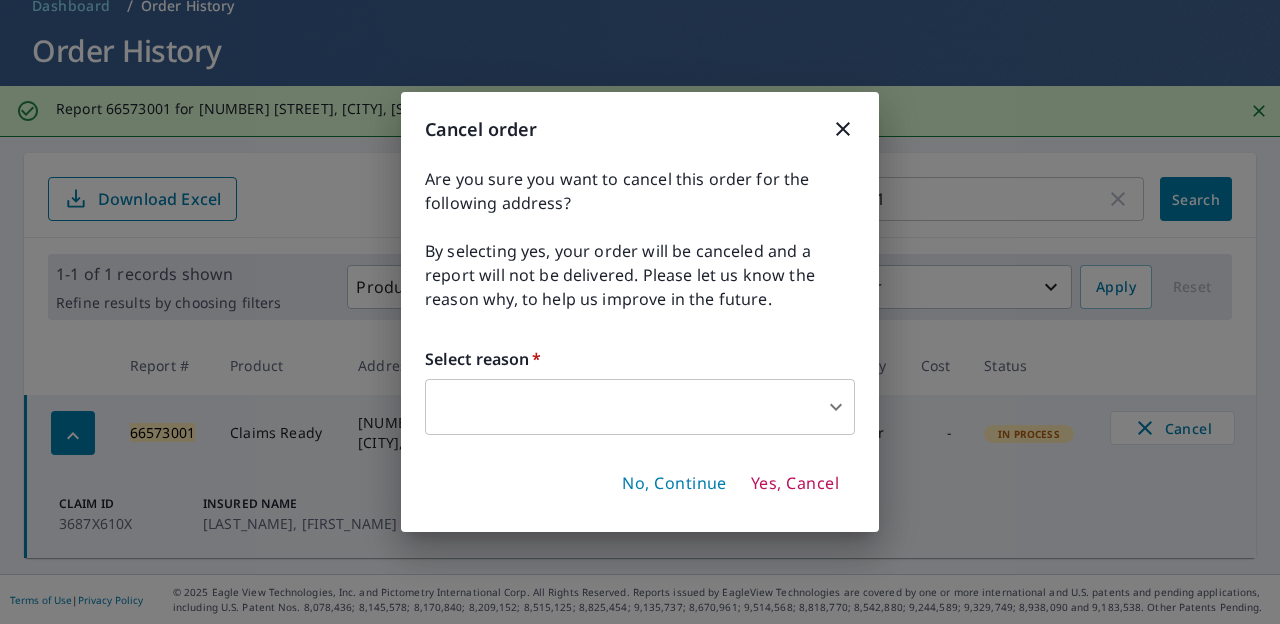 click on "RJ RJ
Dashboard Order History RJ Dashboard / Order History Order History Report 66573001 for 4616 Gracelann, Shawnee, OK, 74804 pin placement has been confirmed. 66573001 ​ Search Download Excel 1-1 of 1 records shown Refine results by choosing filters Products Status Orgs 16 Last year Apply Reset Report # Product Address Date Claim ID Delivery Cost Status 66573001 Claims Ready 4616 Gracelann
Shawnee, OK 74804 Jul 23, 2025 3687X610X Regular - In Process Cancel Claim ID 3687X610X Insured Name WORLEY, MITCHELL Date of Loss Jul 22, 2025 Terms of Use  |  Privacy Policy © 2025 Eagle View Technologies, Inc. and Pictometry International Corp. All Rights Reserved. Reports issued by EagleView Technologies are covered by   one or more international and U.S. patents and pending applications, including U.S. Patent Nos. 8,078,436; 8,145,578; 8,170,840; 8,209,152;   8,515,125; 8,825,454; 9,135,737; 8,670,961; 9,514,568; 8,818,770; 8,542,880; 9,244,589; 9,329,749; 8,938,090 and 9,183,538. Other Patents Pending." at bounding box center [640, 312] 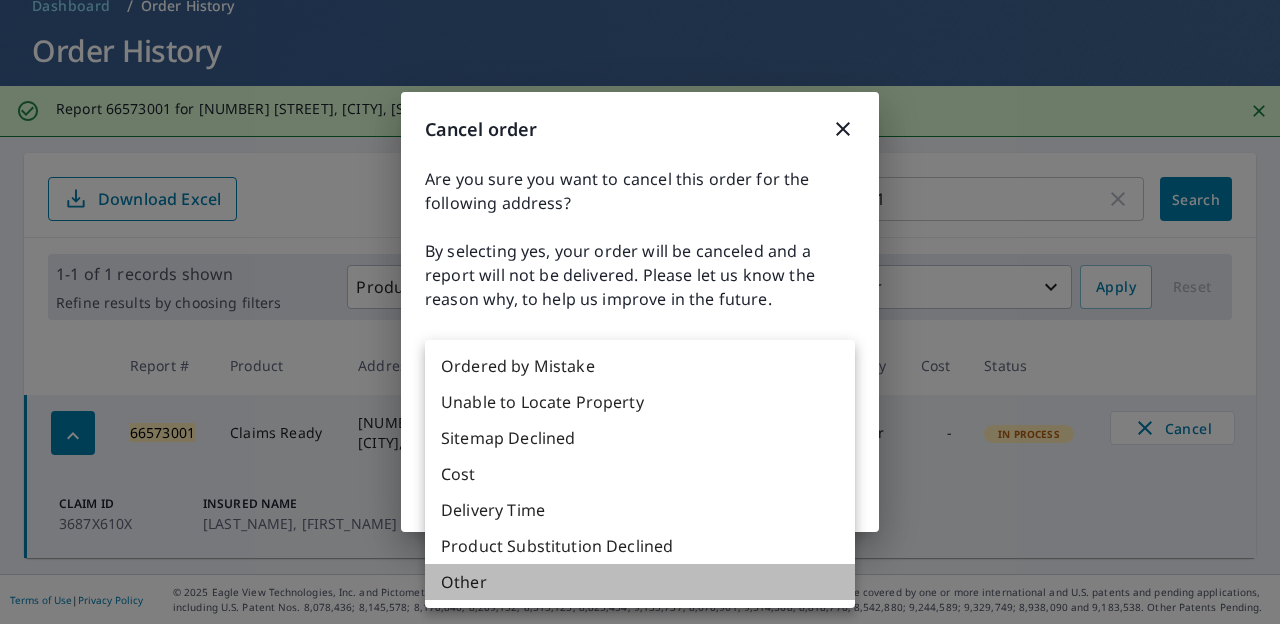 click on "Other" at bounding box center (640, 582) 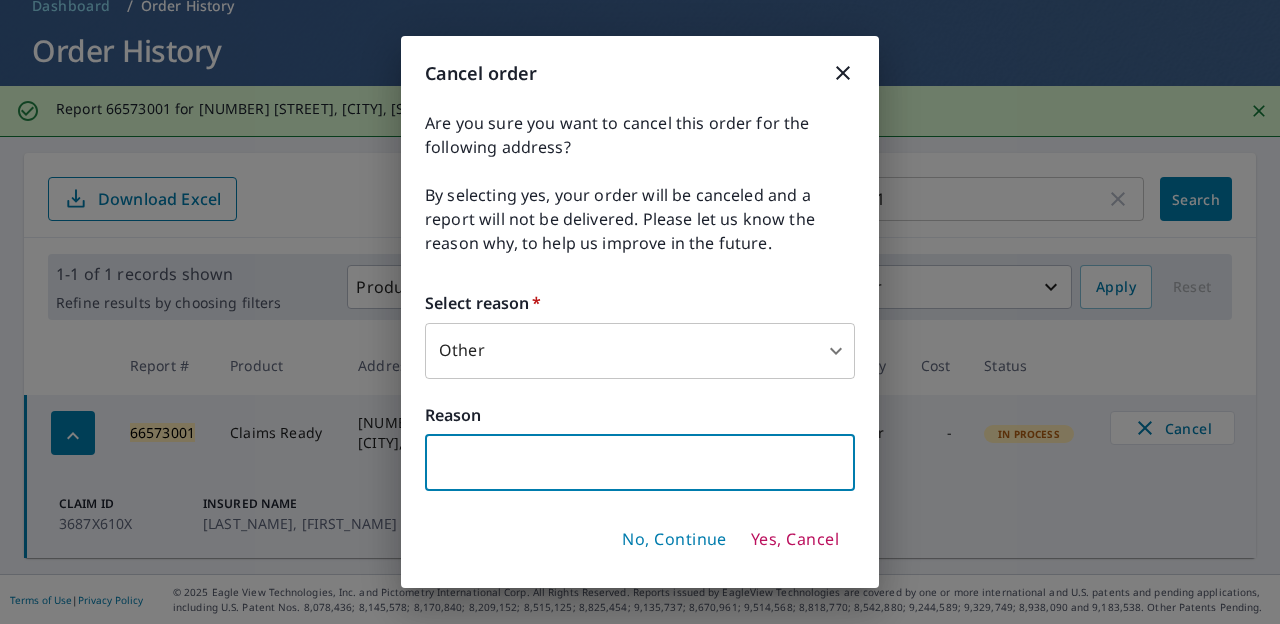 click at bounding box center (640, 463) 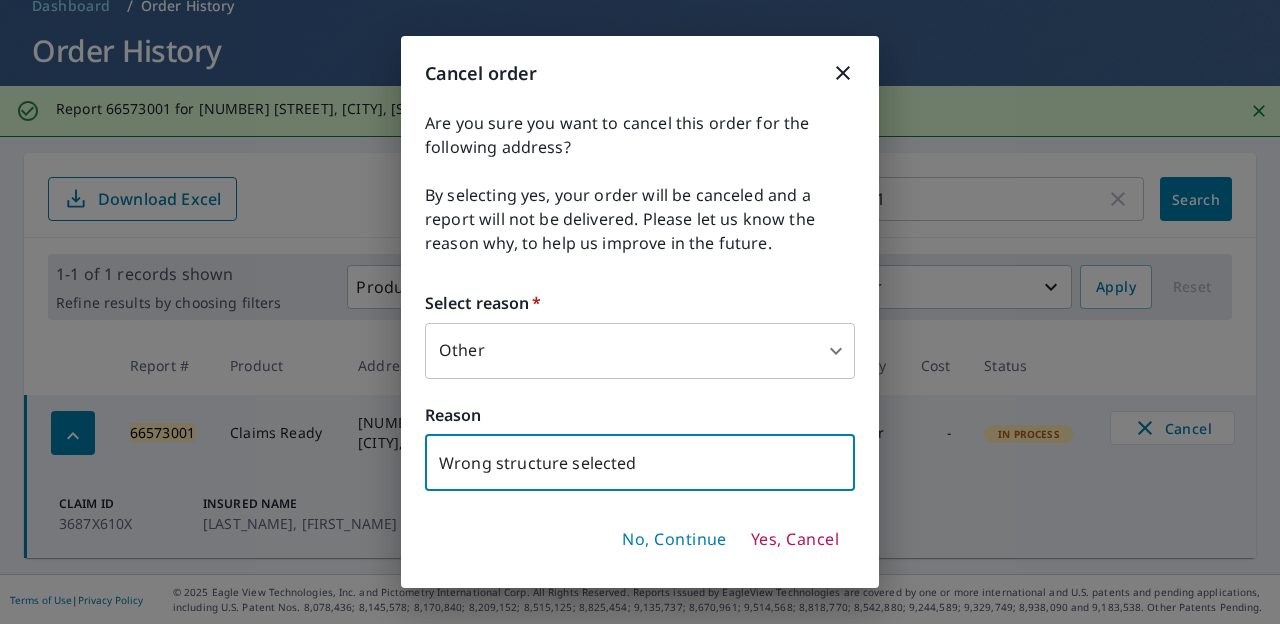 type on "Wrong structure selected" 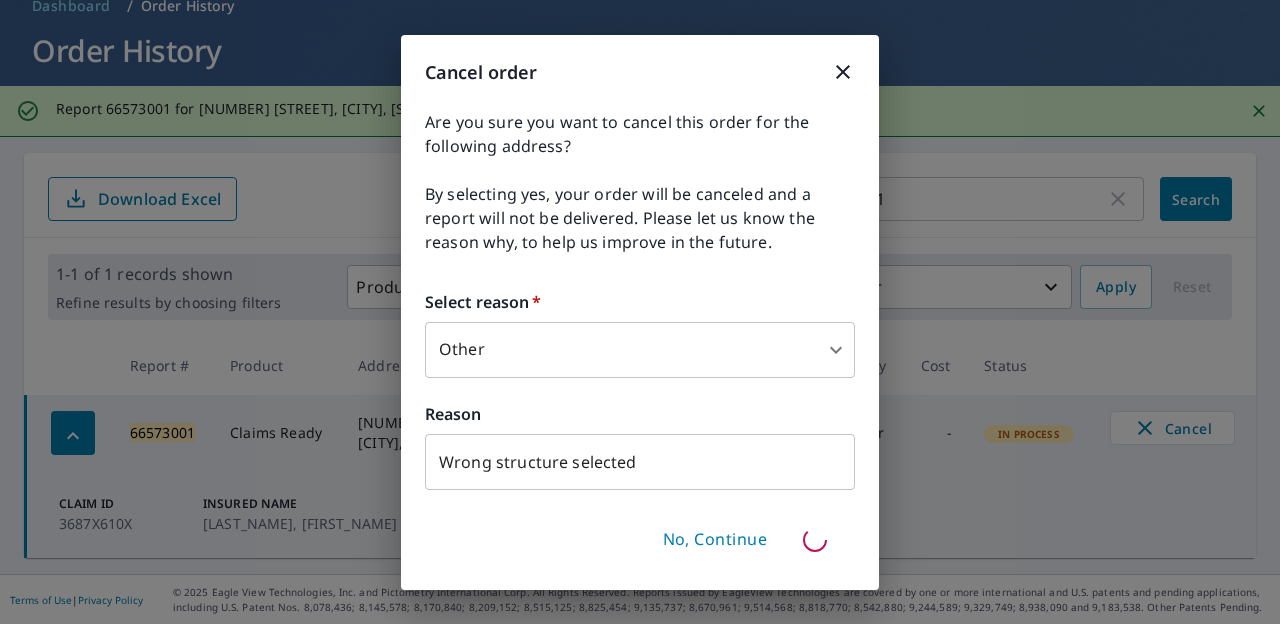 type 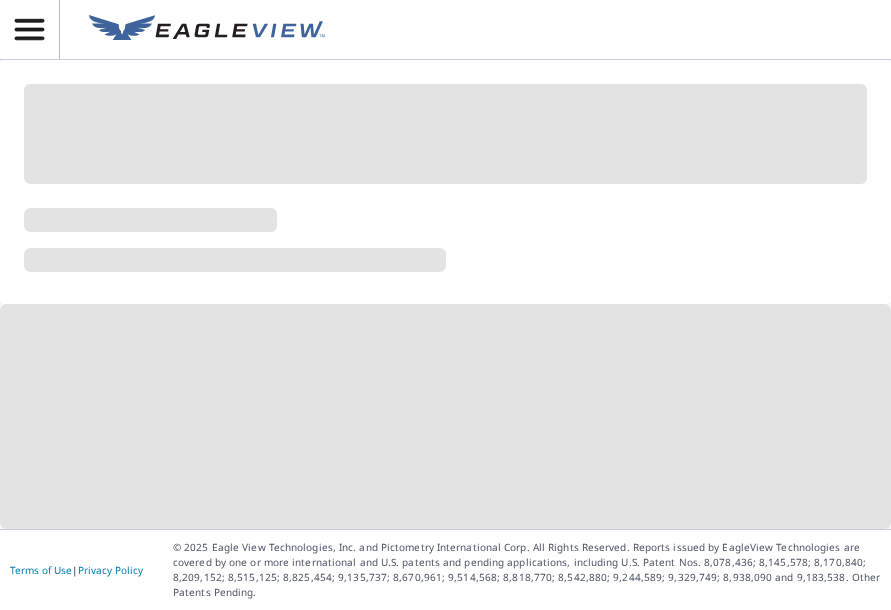 scroll, scrollTop: 0, scrollLeft: 0, axis: both 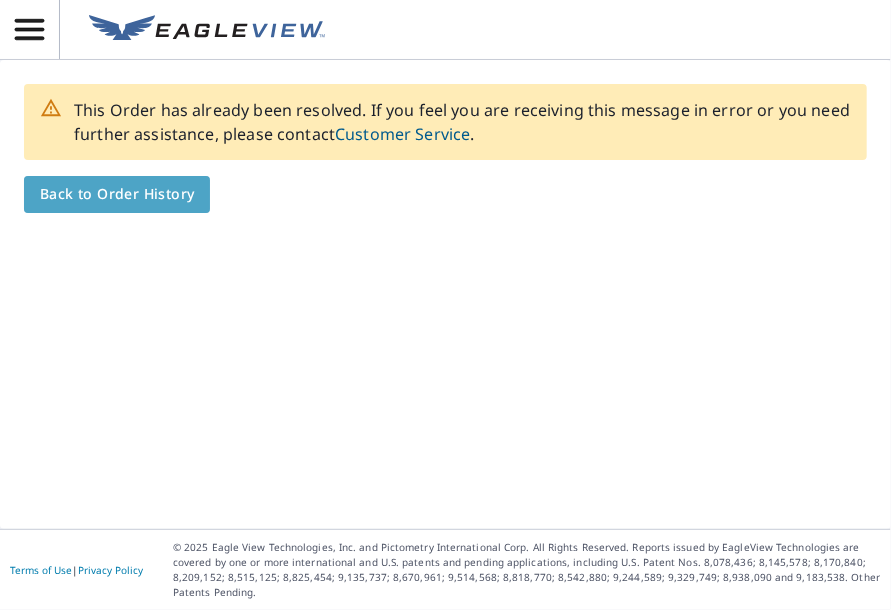 click on "Back to Order History" at bounding box center [117, 194] 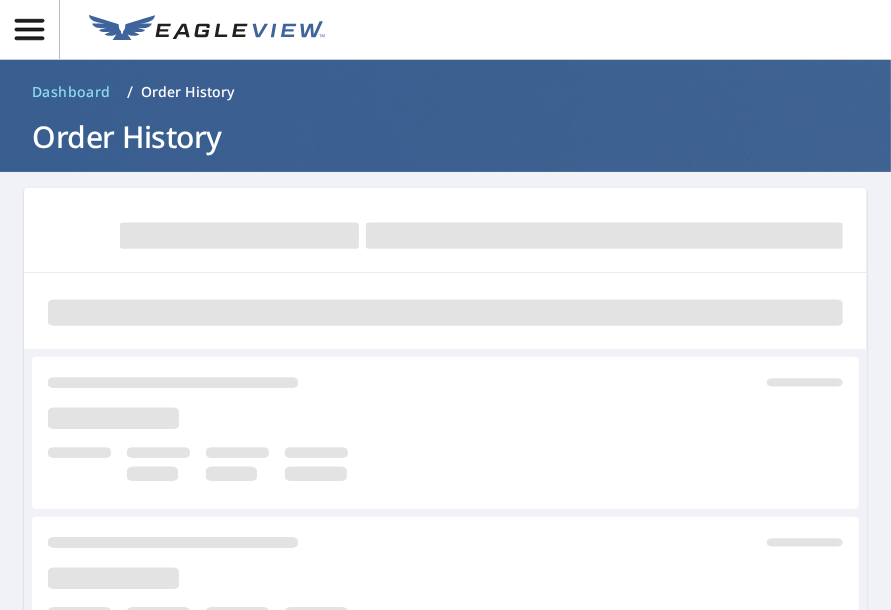 click at bounding box center (445, 712) 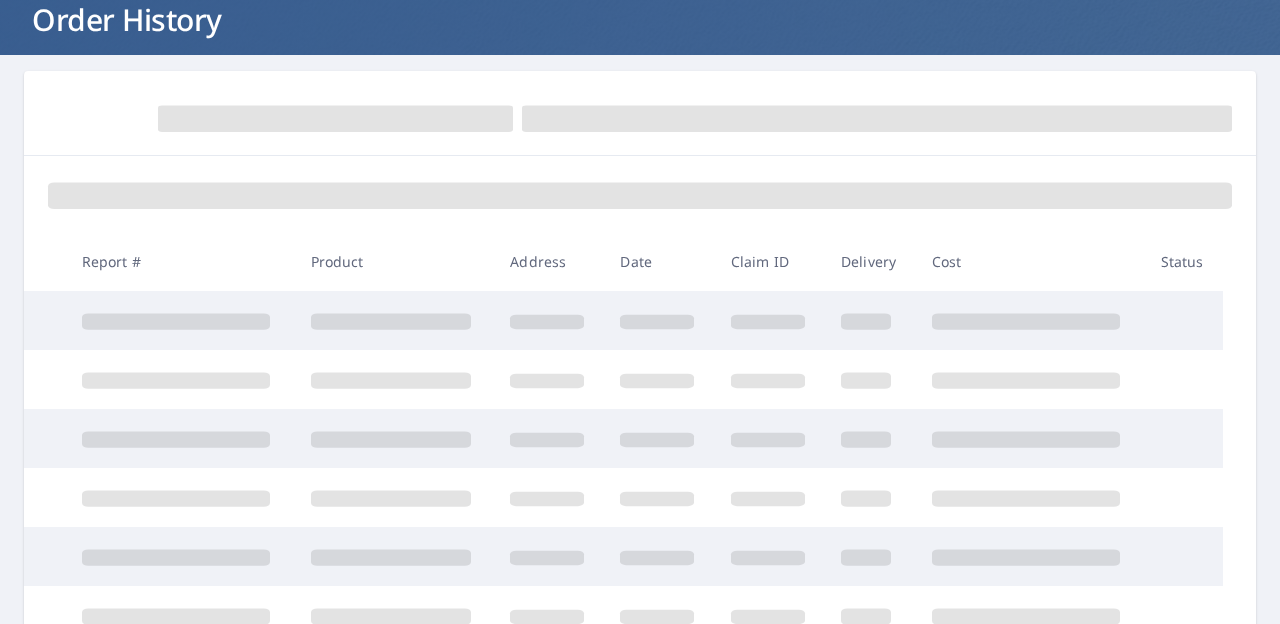 scroll, scrollTop: 131, scrollLeft: 0, axis: vertical 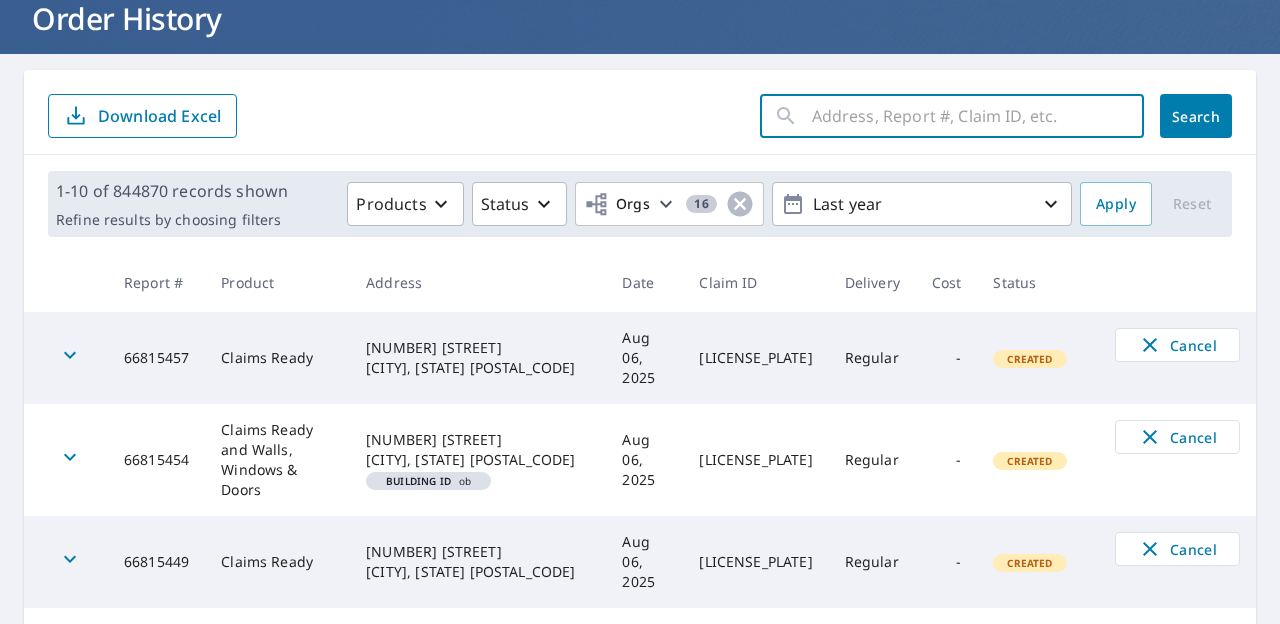 click at bounding box center (978, 116) 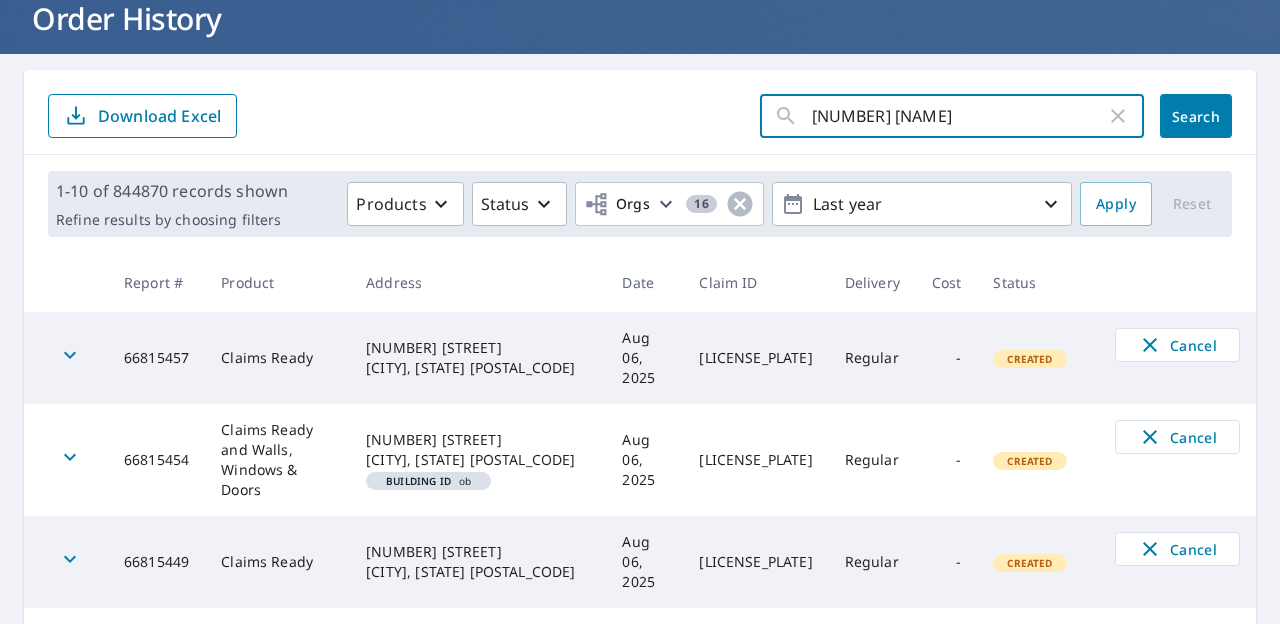 type 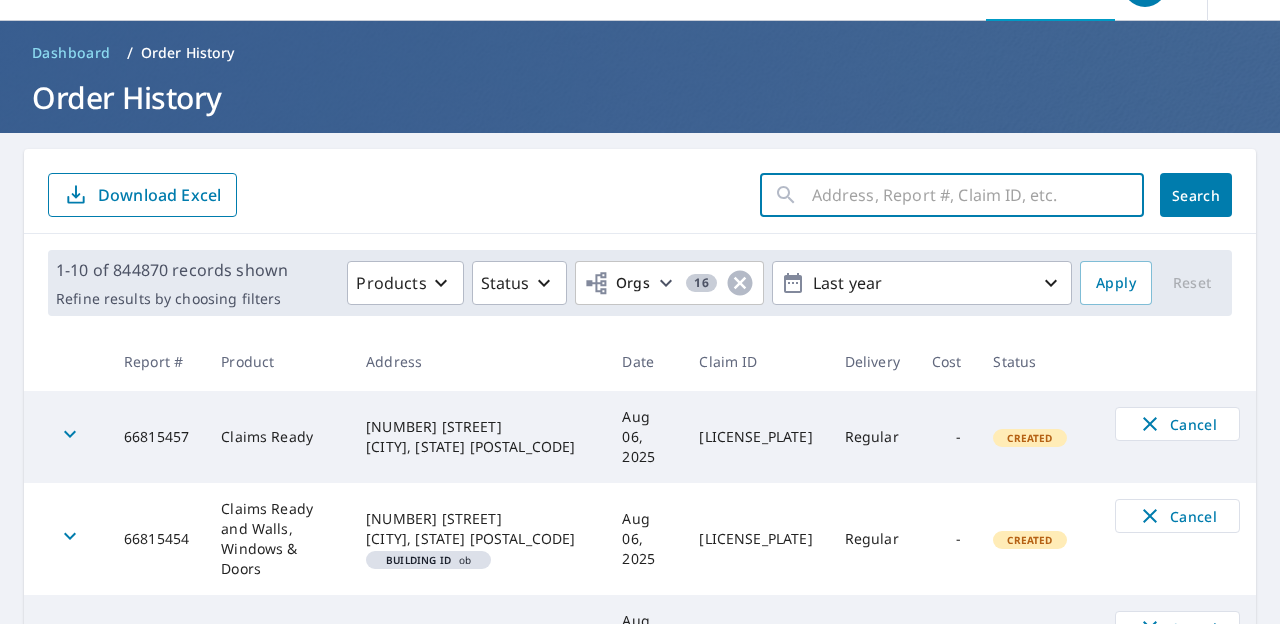 scroll, scrollTop: 56, scrollLeft: 0, axis: vertical 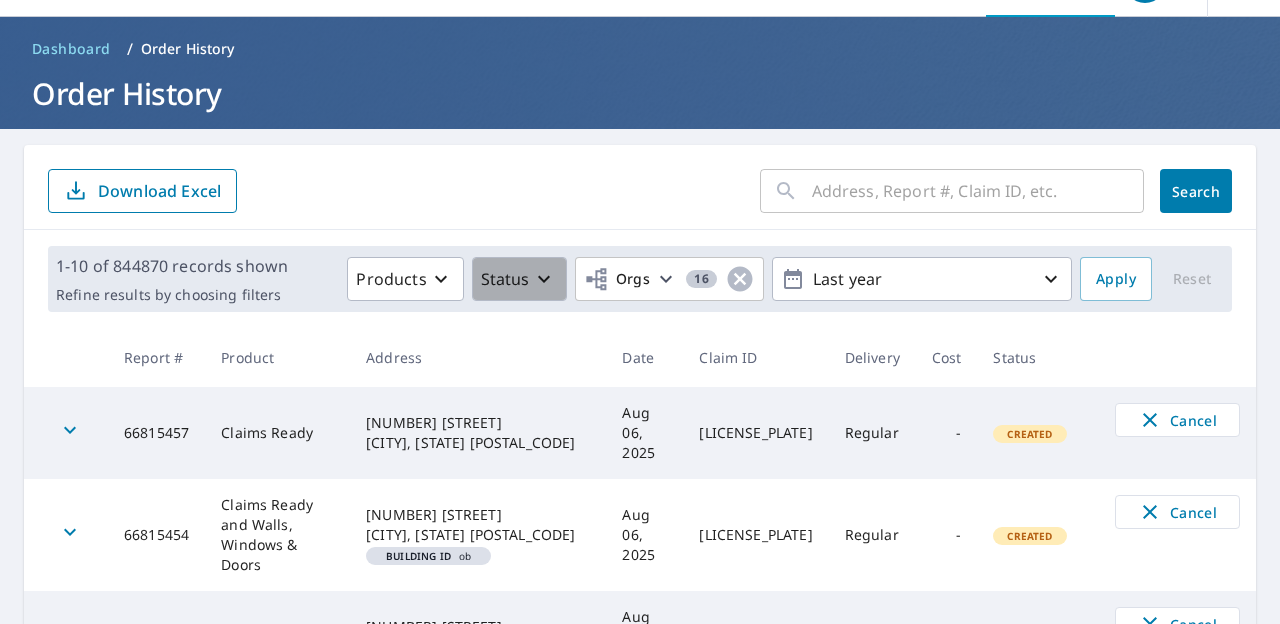 click on "Status" at bounding box center (519, 279) 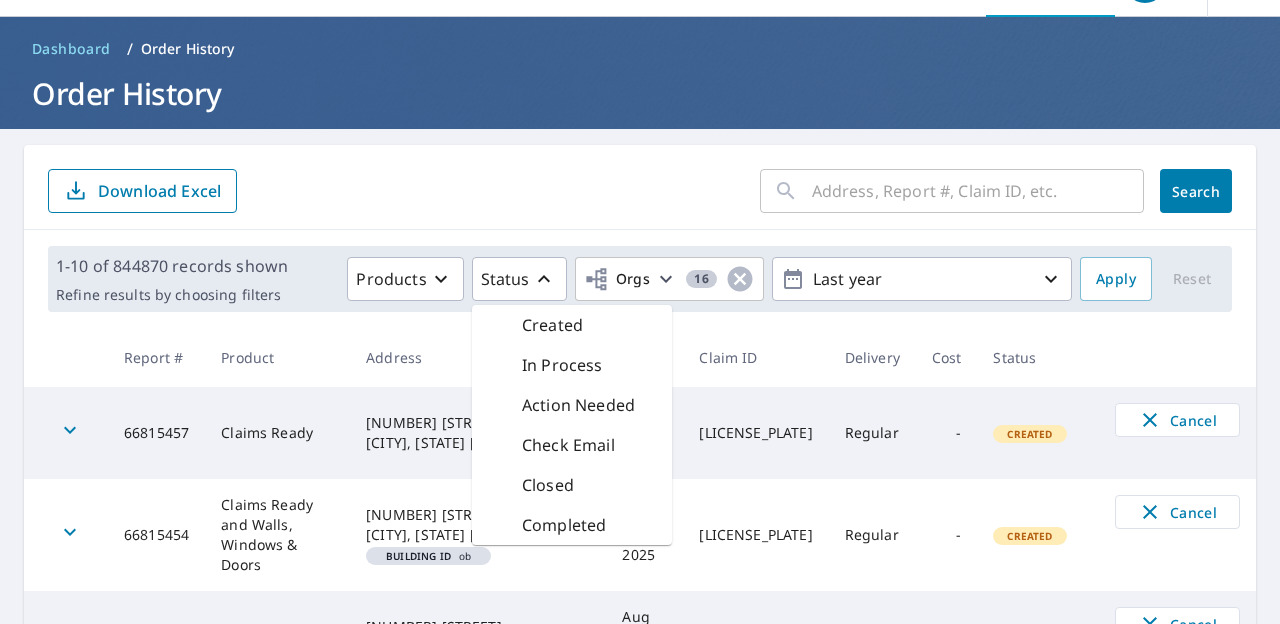 click on "Closed" at bounding box center (572, 485) 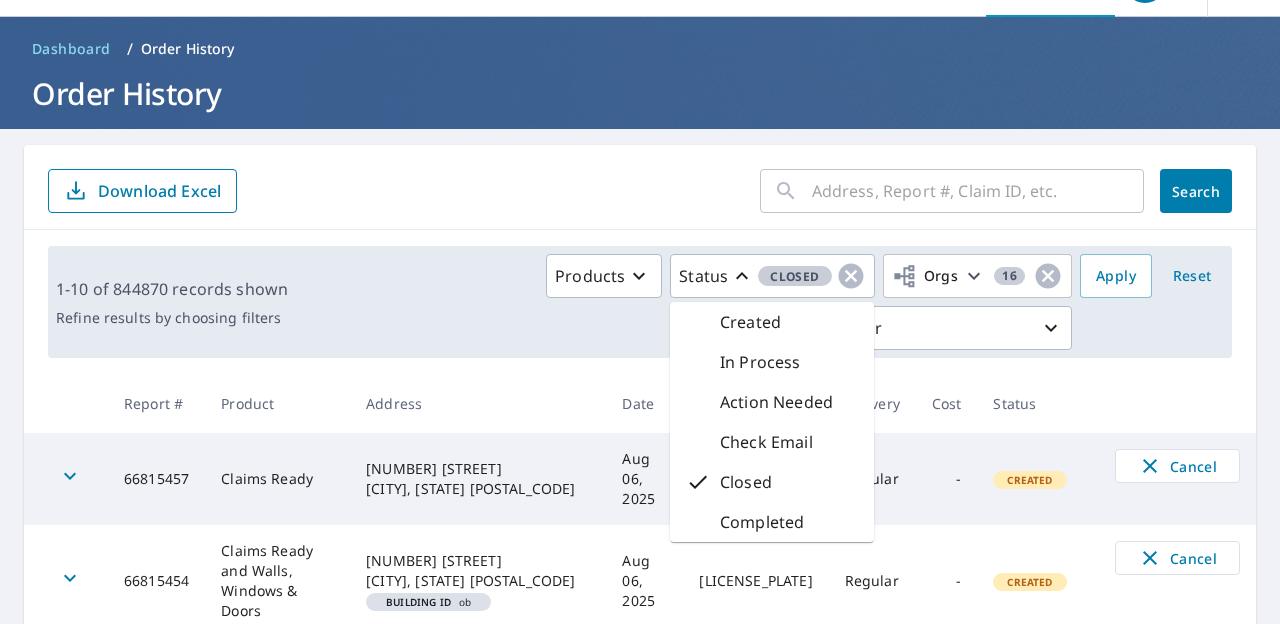 click on "​ Search Download Excel" at bounding box center [640, 191] 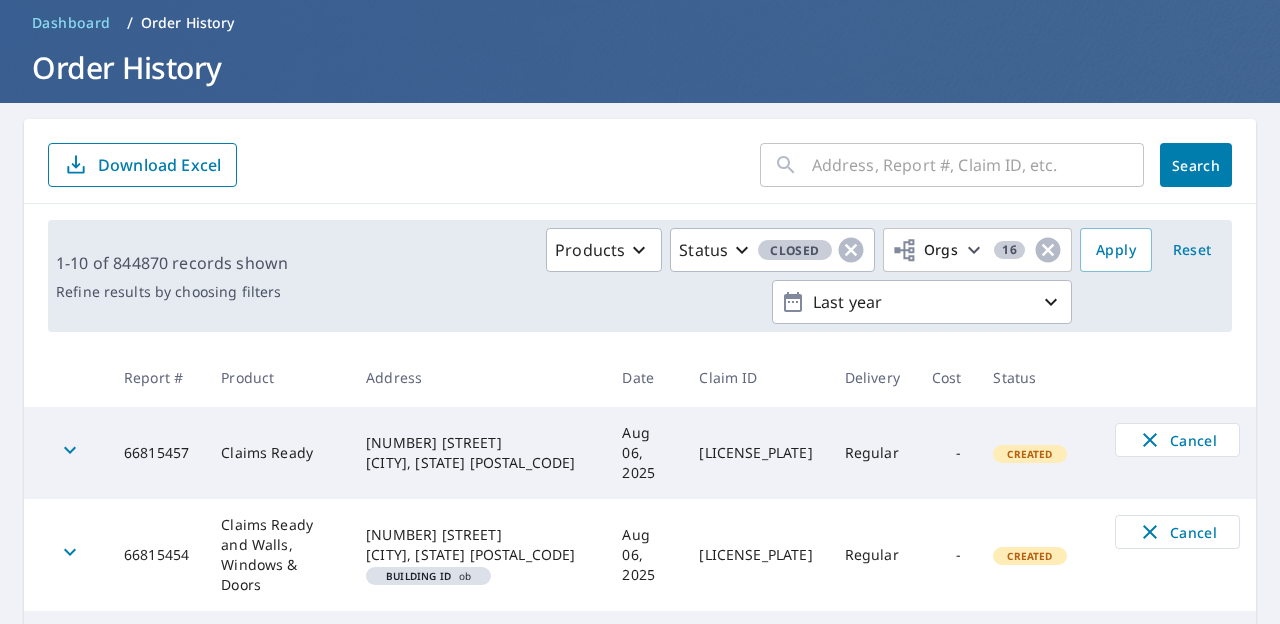 scroll, scrollTop: 0, scrollLeft: 0, axis: both 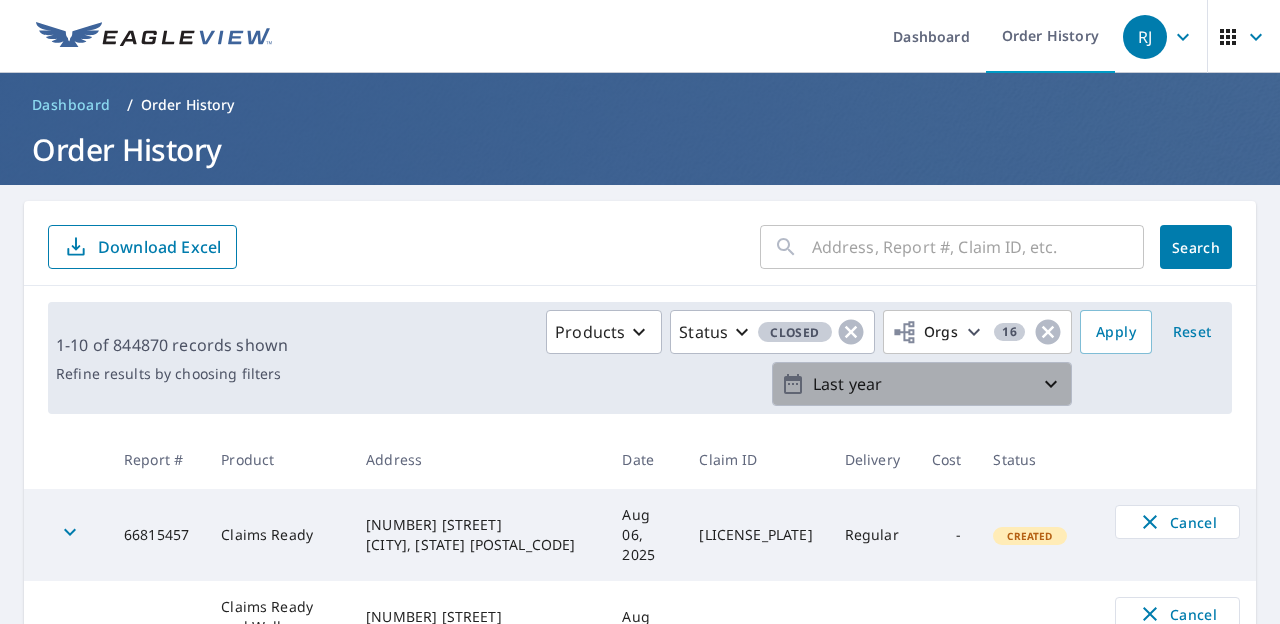 click on "Last year" at bounding box center [922, 384] 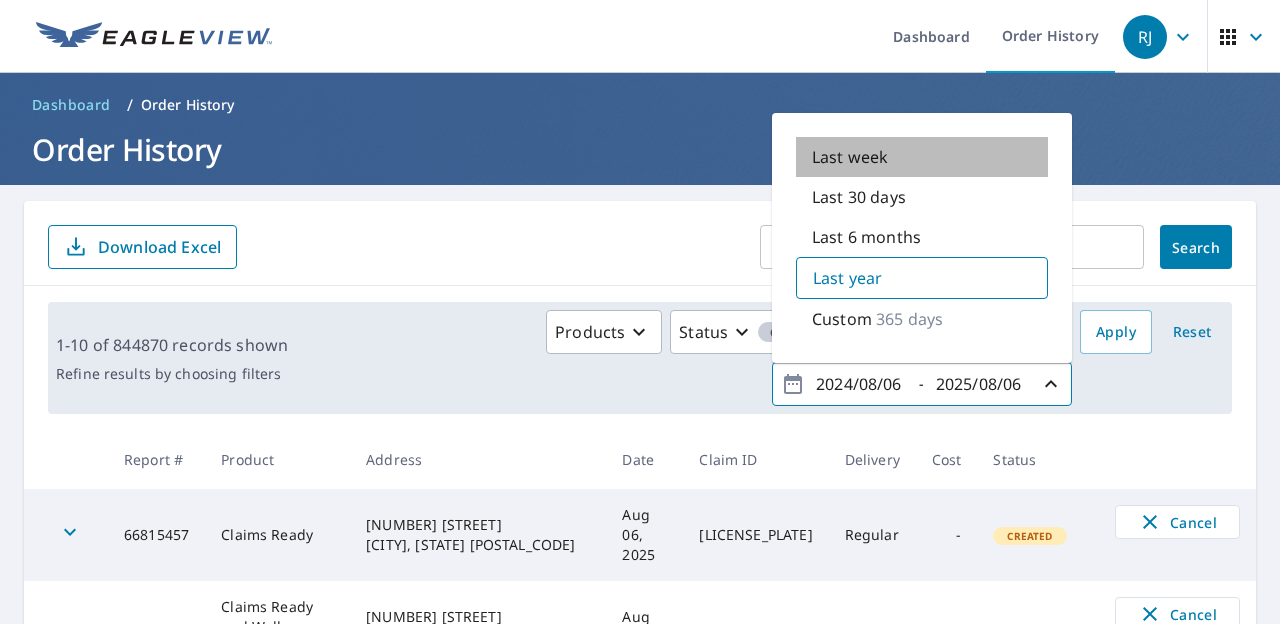 click on "Last week" at bounding box center (850, 157) 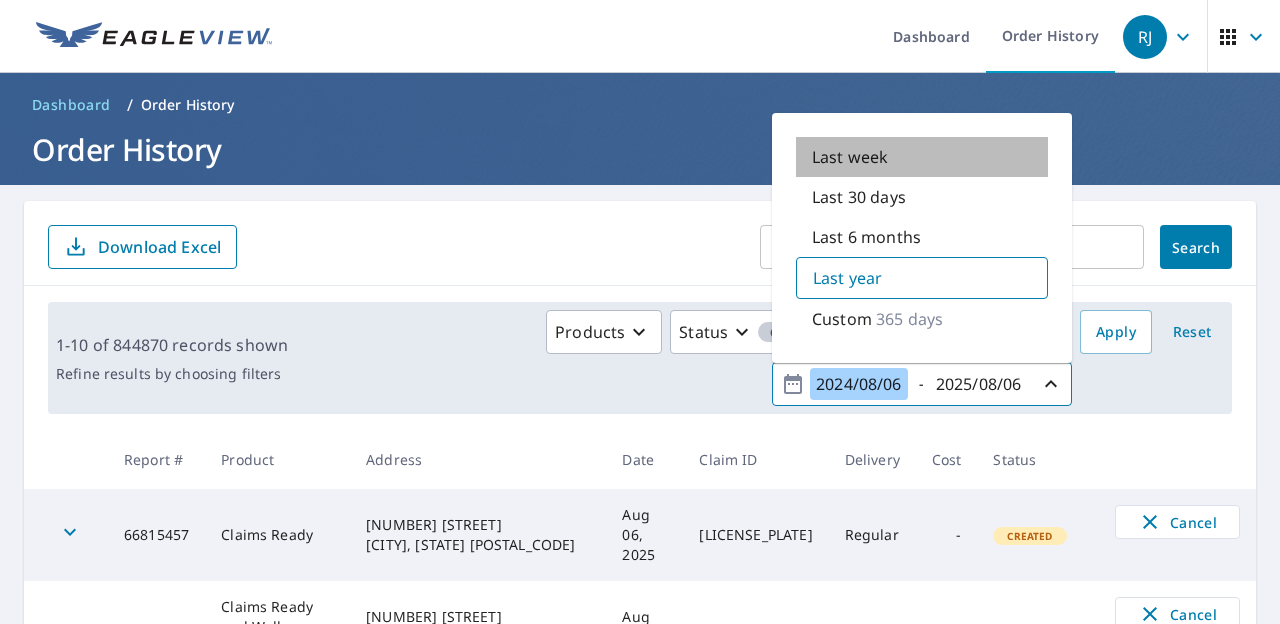 type on "2025/07/30" 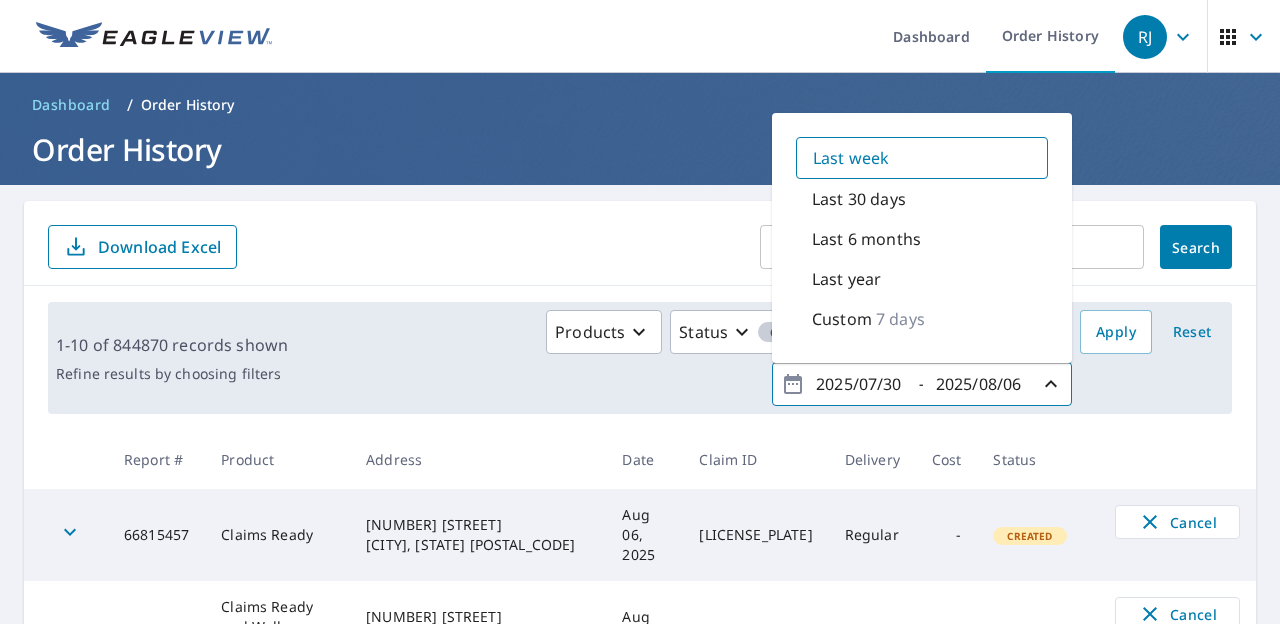 click on "Products Status Closed Orgs 16 2025/07/30 - 2025/08/06 Last week Last 30 days Last 6 months Last year Custom 7 days" at bounding box center (684, 358) 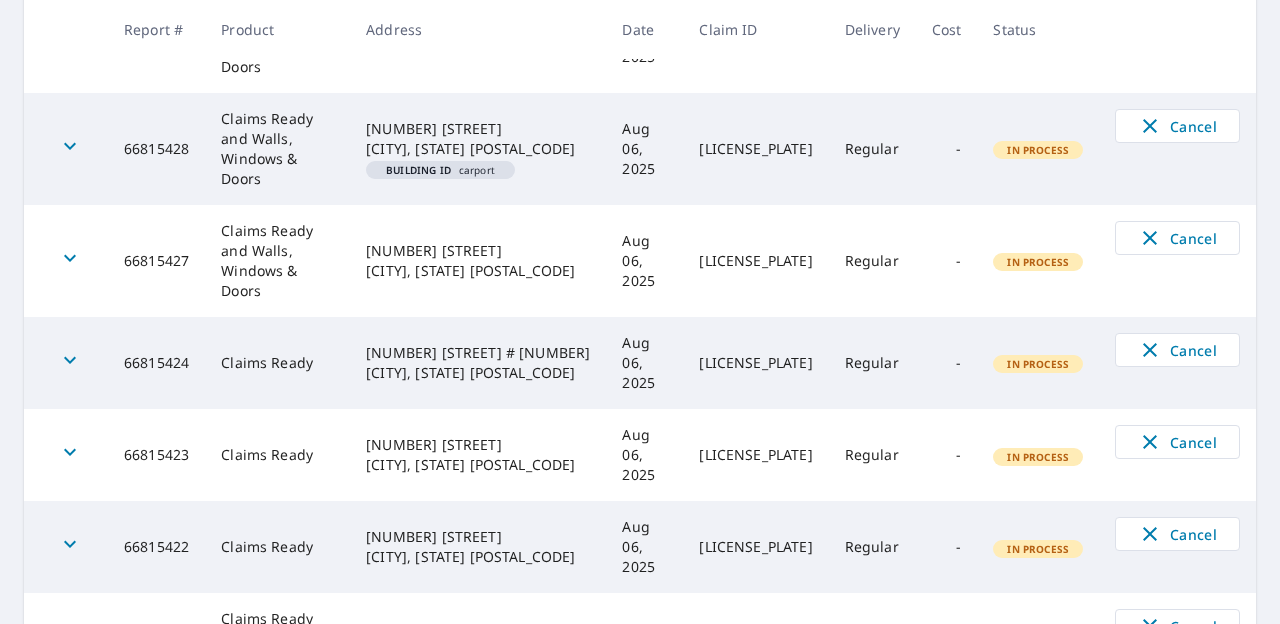 scroll, scrollTop: 0, scrollLeft: 0, axis: both 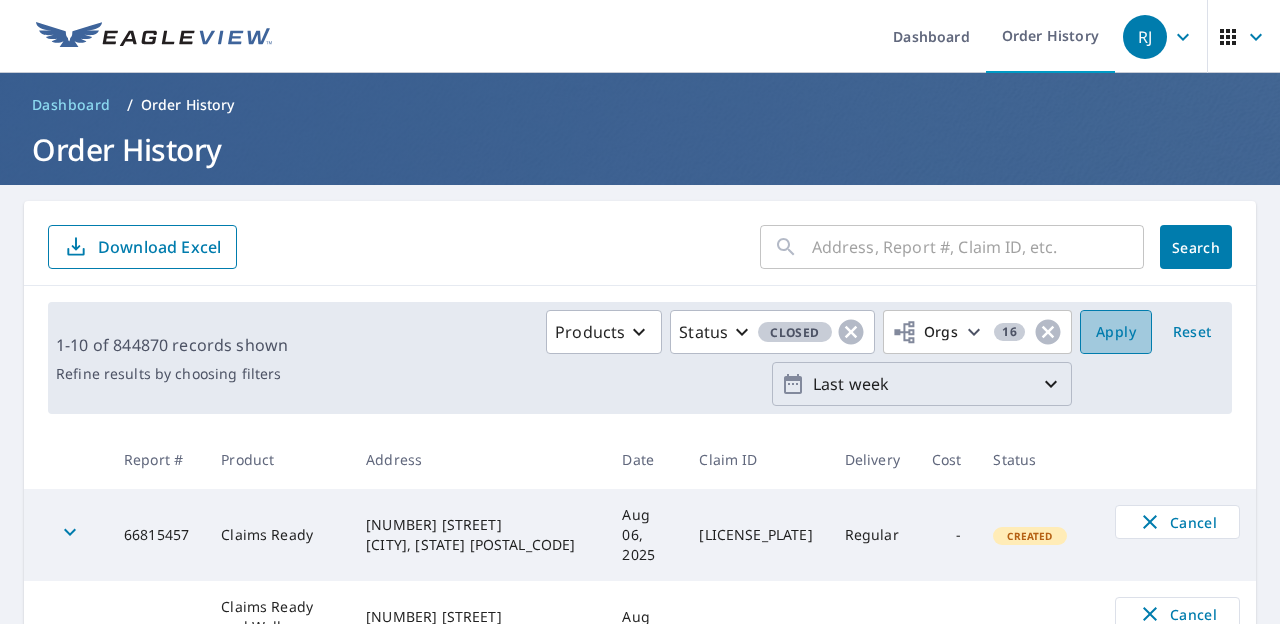 click on "Apply" at bounding box center [1116, 332] 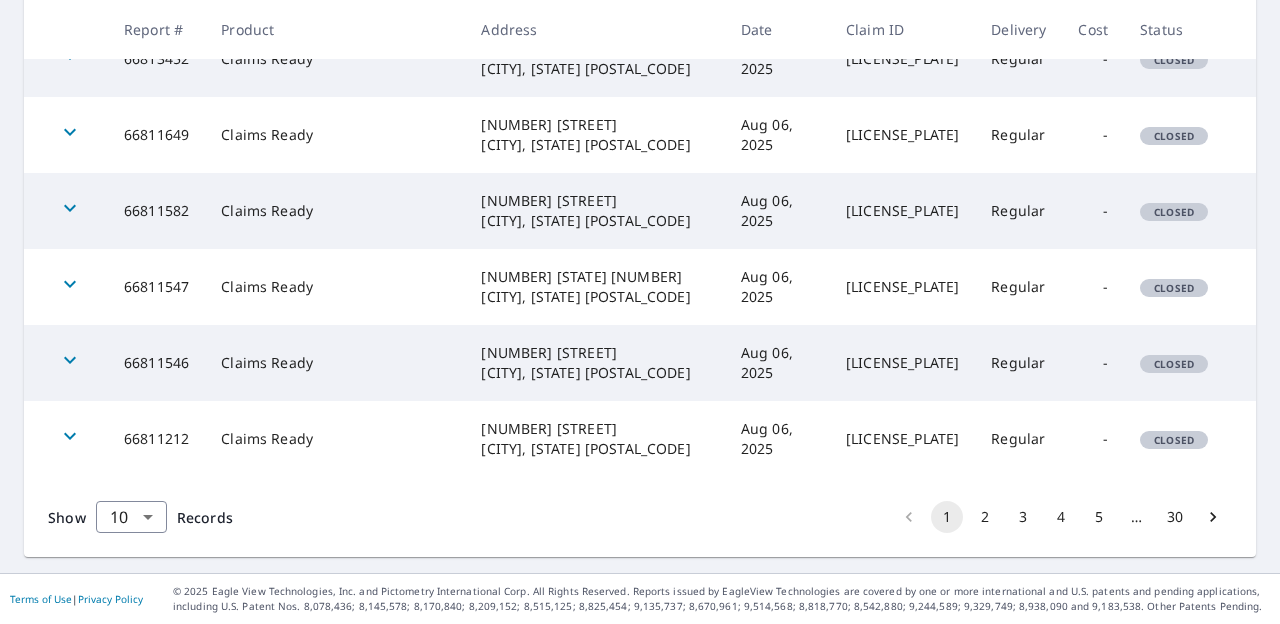 scroll, scrollTop: 0, scrollLeft: 0, axis: both 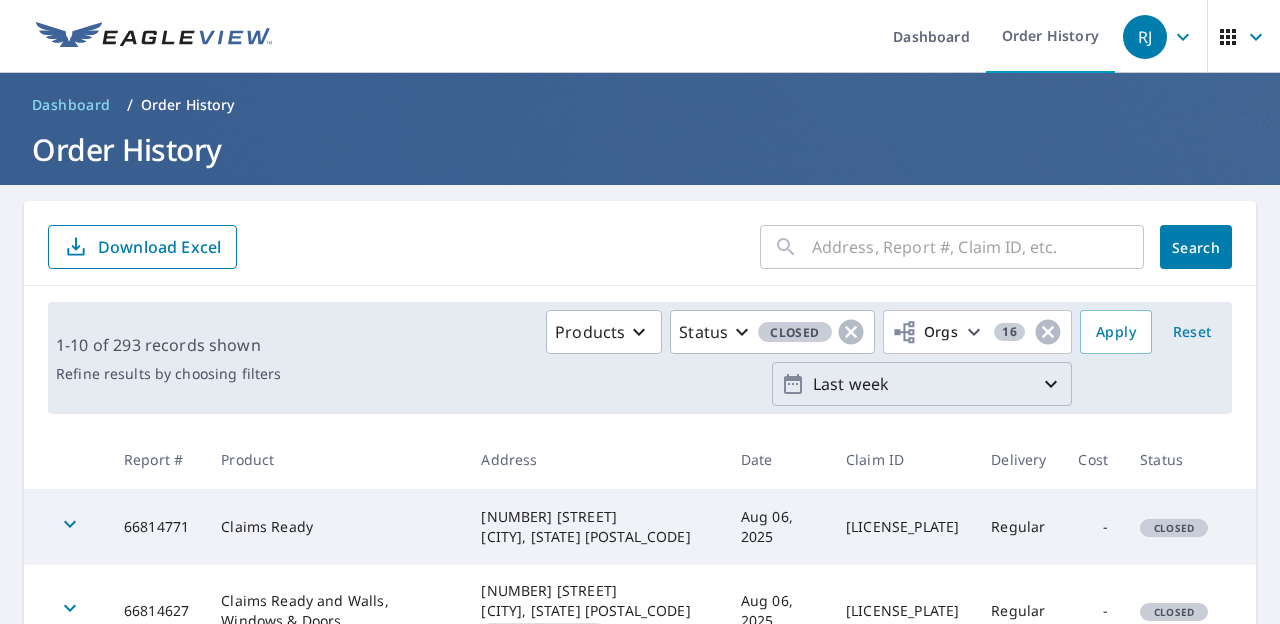 click on "Last week" at bounding box center [922, 384] 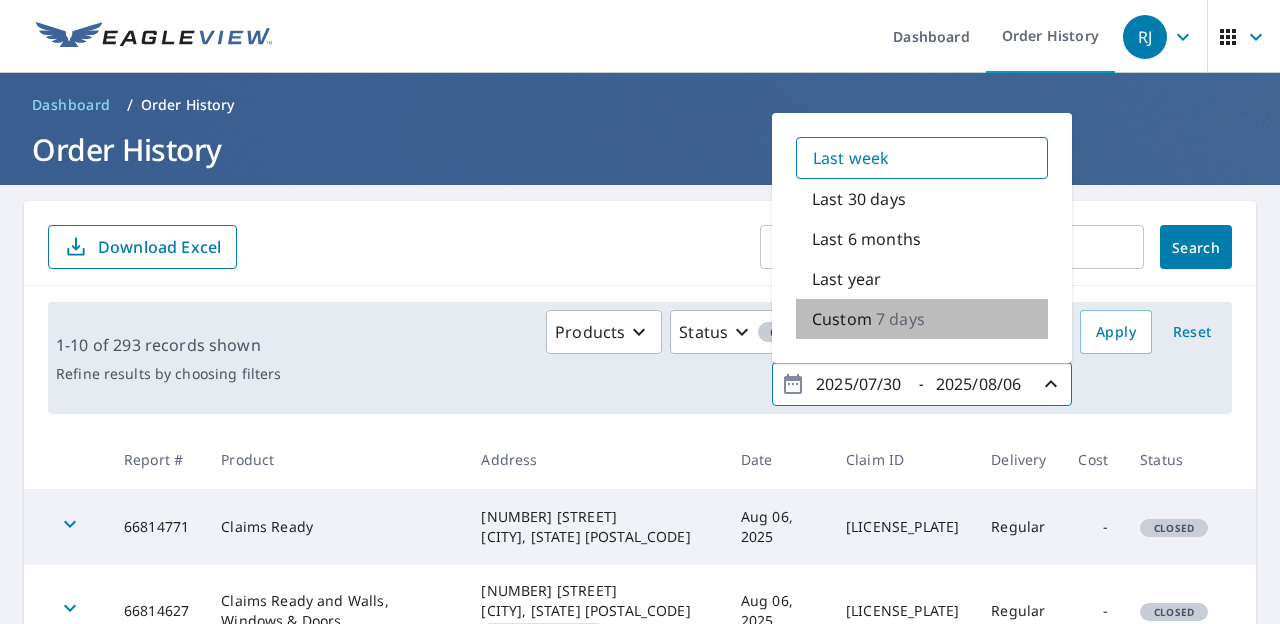 click on "Custom 7 days" at bounding box center (922, 319) 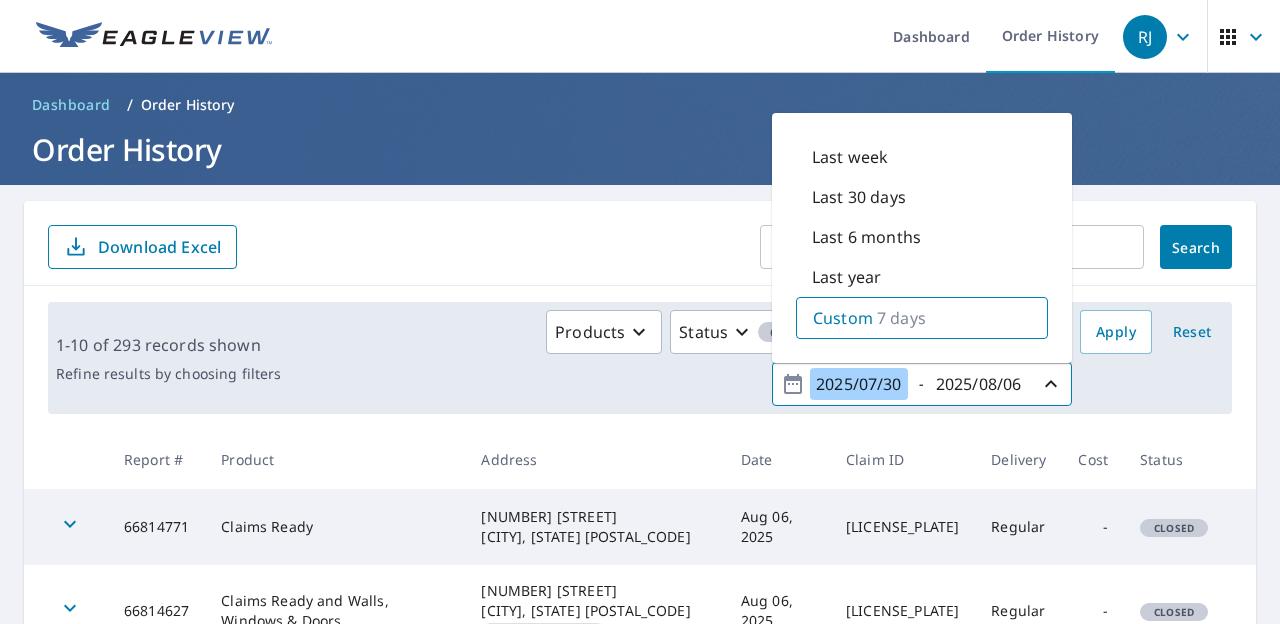 click on "2025/07/30" at bounding box center (859, 384) 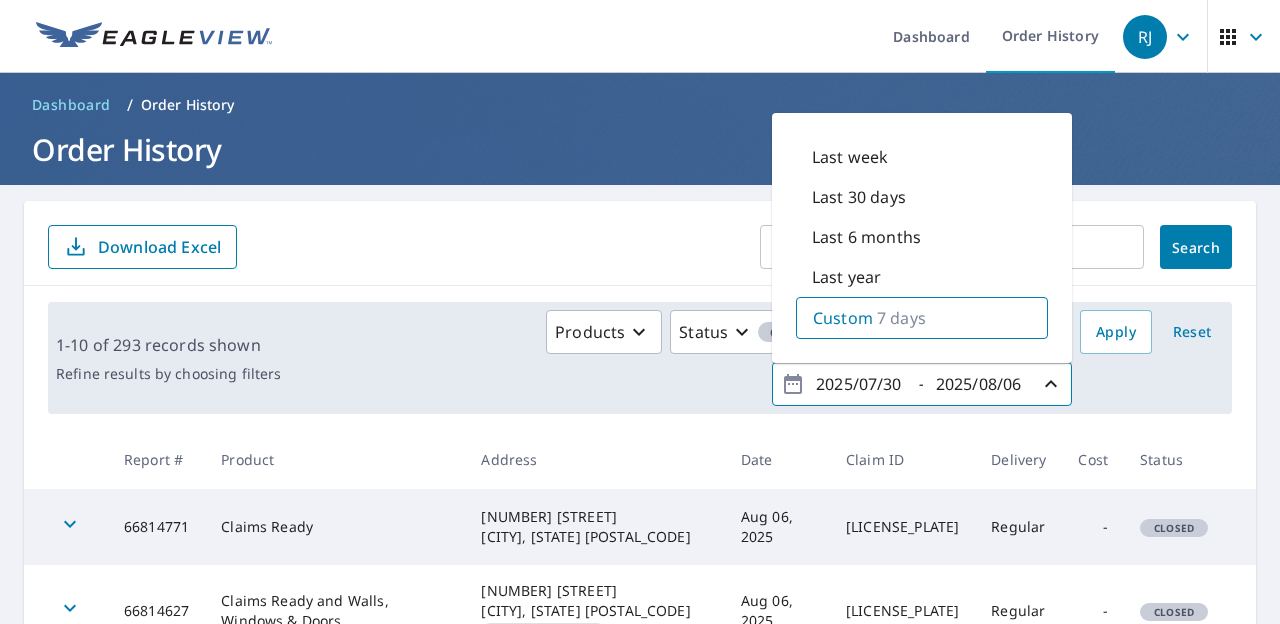 click on "2025/07/30 - 2025/08/06" at bounding box center (922, 384) 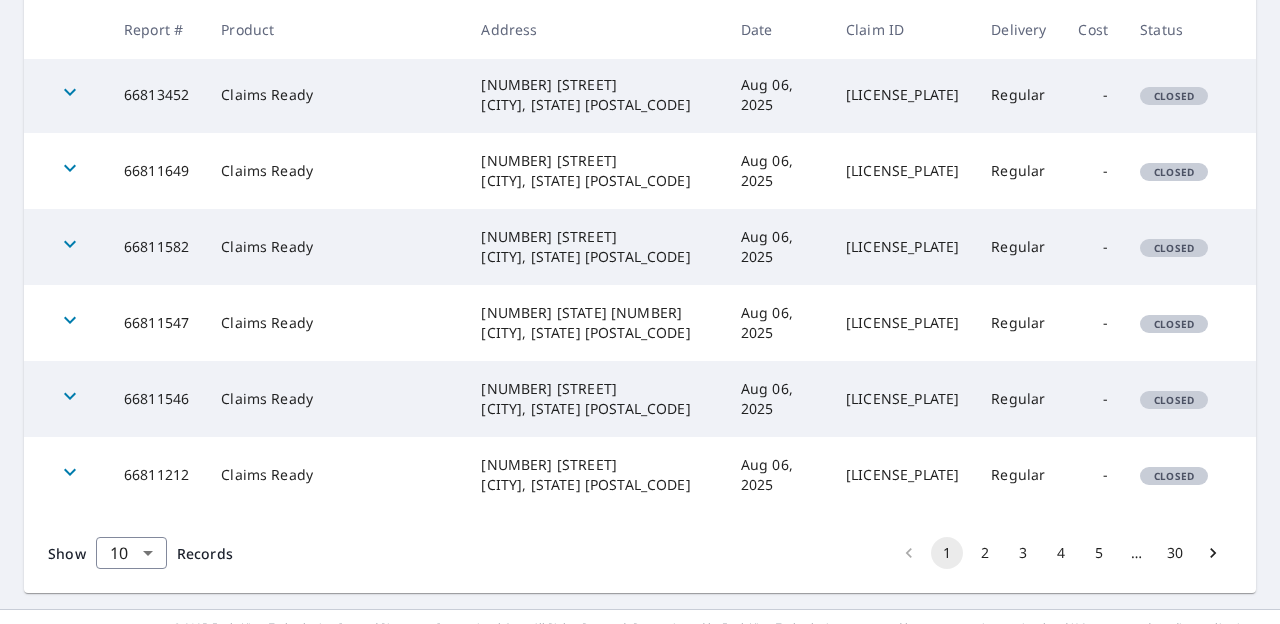 scroll, scrollTop: 759, scrollLeft: 0, axis: vertical 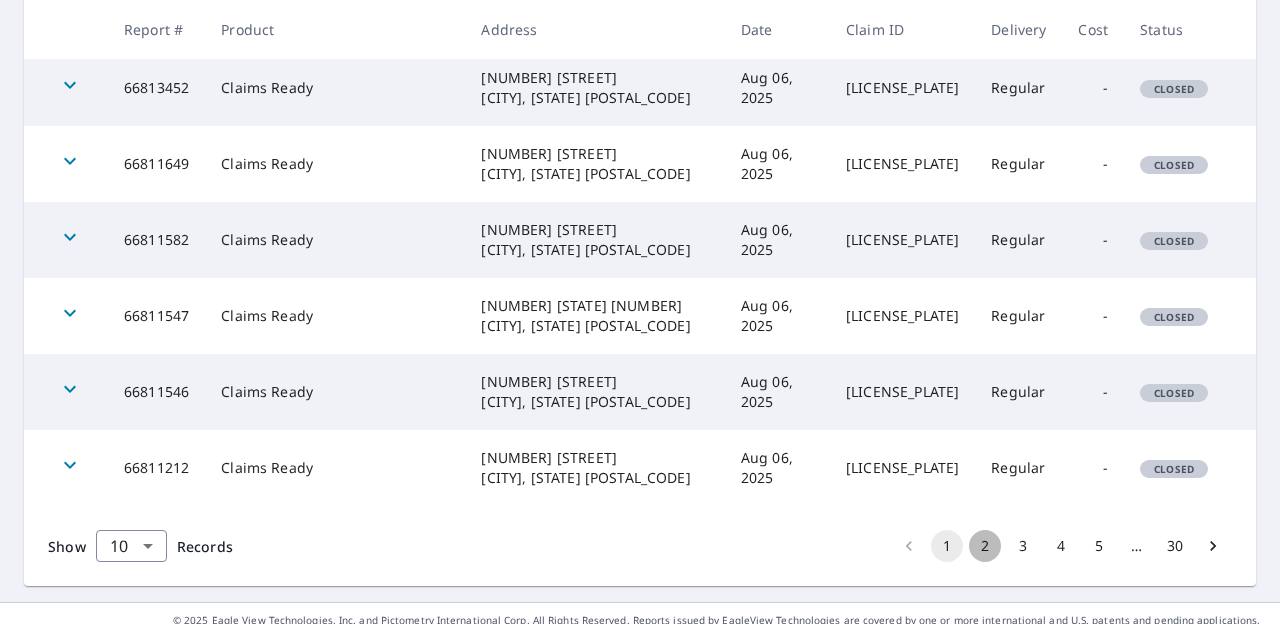 click on "2" at bounding box center [985, 546] 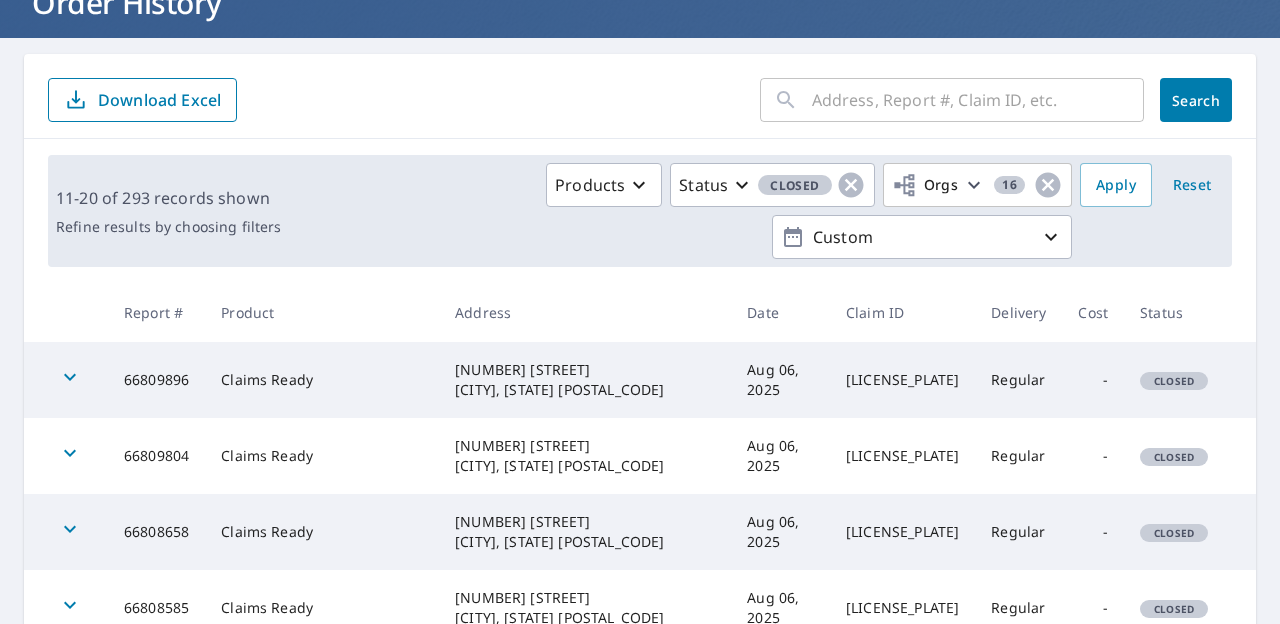 scroll, scrollTop: 0, scrollLeft: 0, axis: both 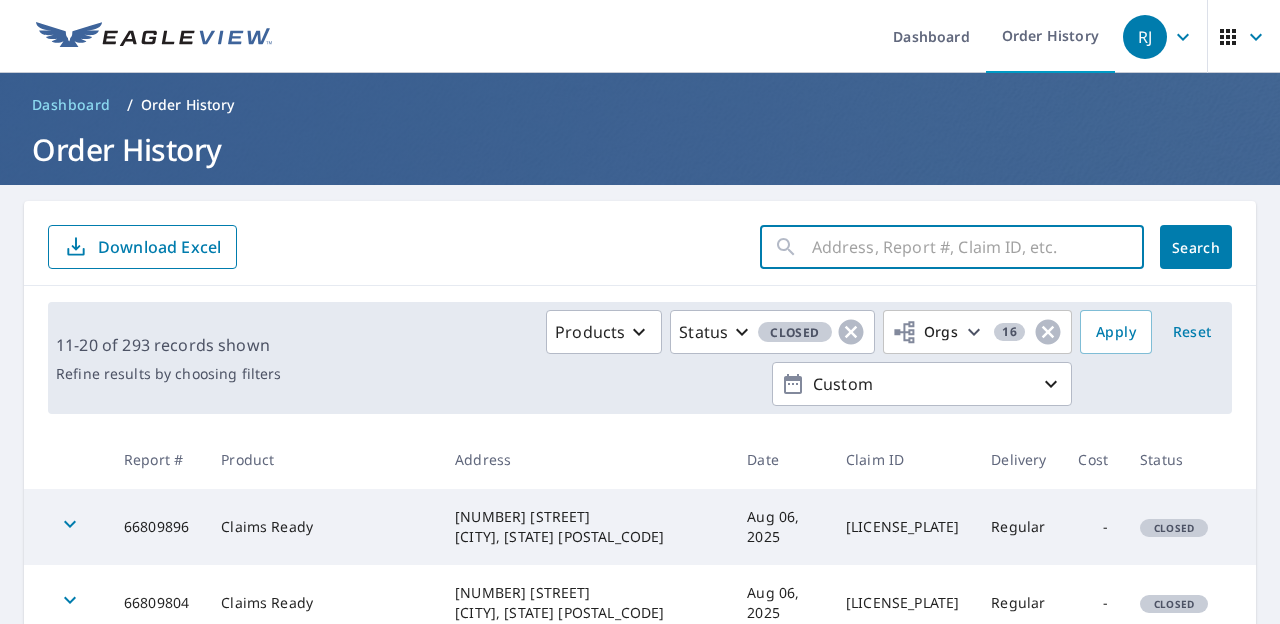 click at bounding box center (978, 247) 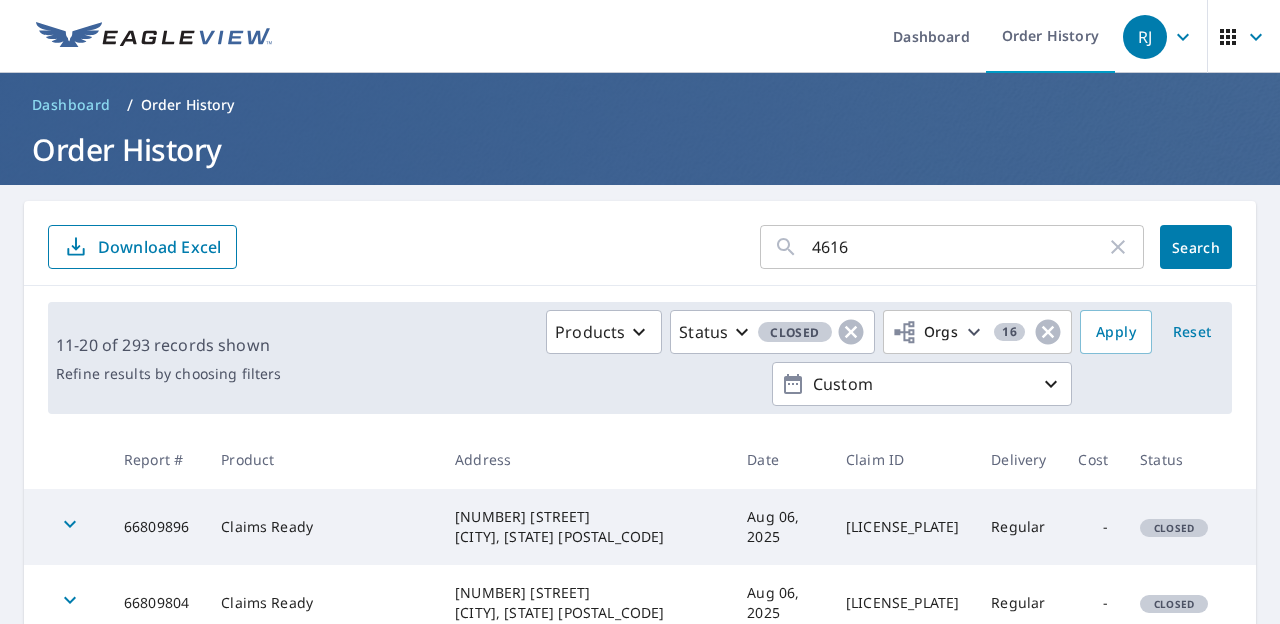 click on "4616" at bounding box center [959, 247] 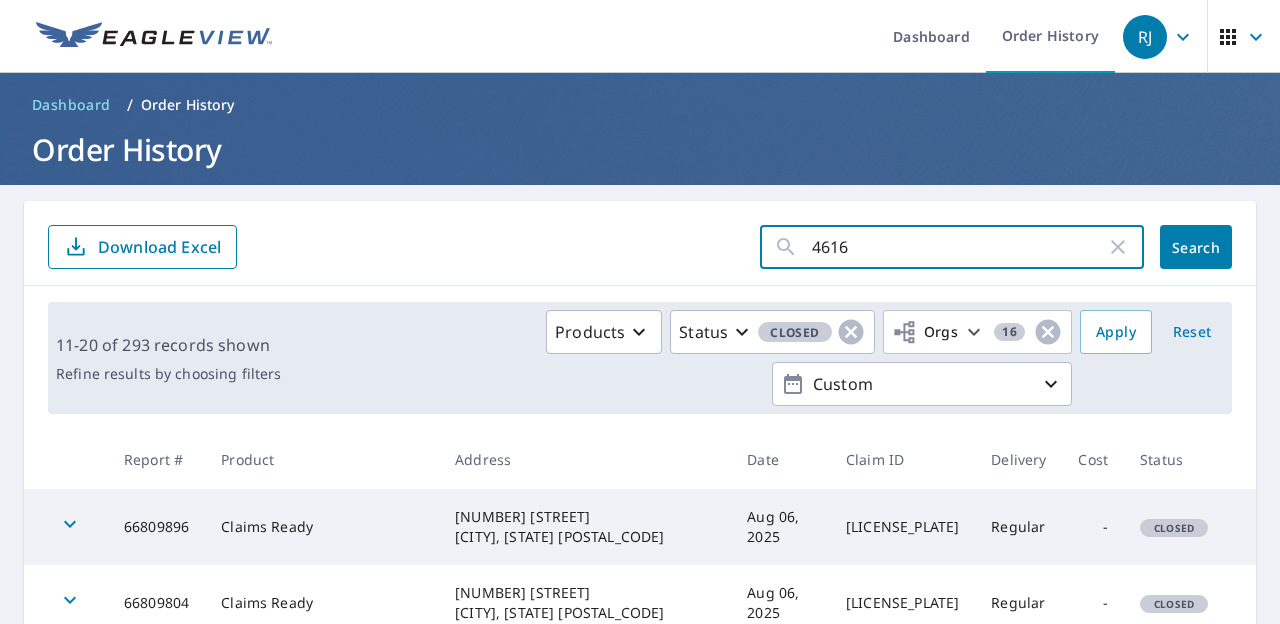 paste on "GRACELANN" 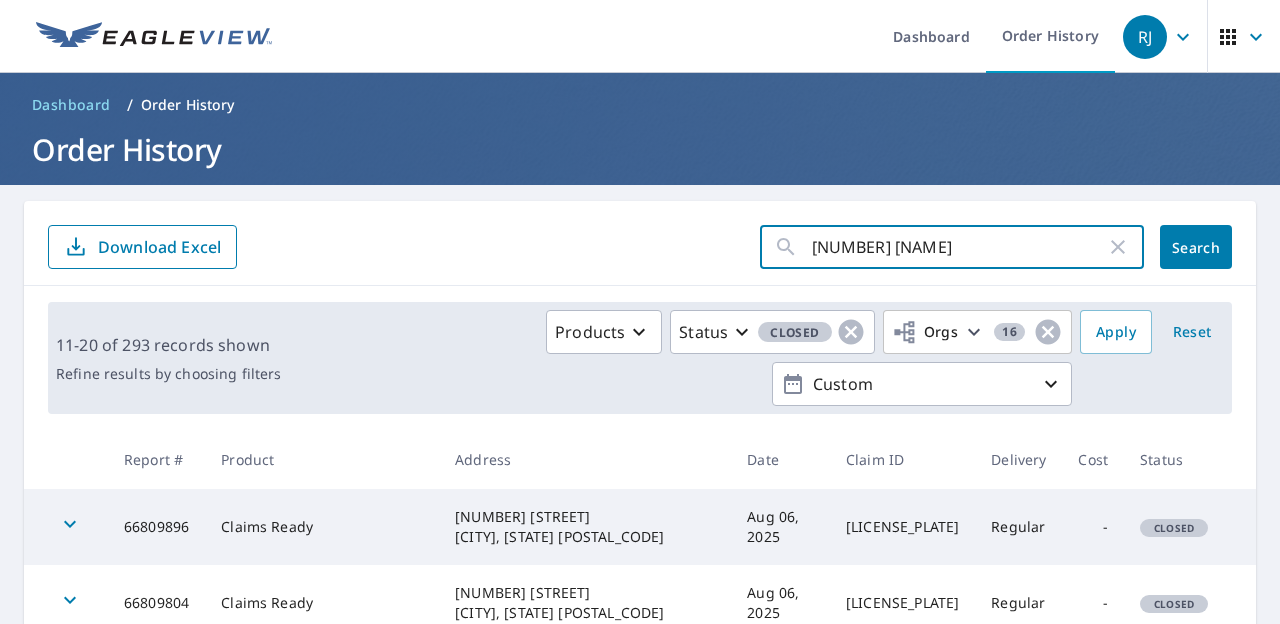 type on "[NUMBER] [STREET]" 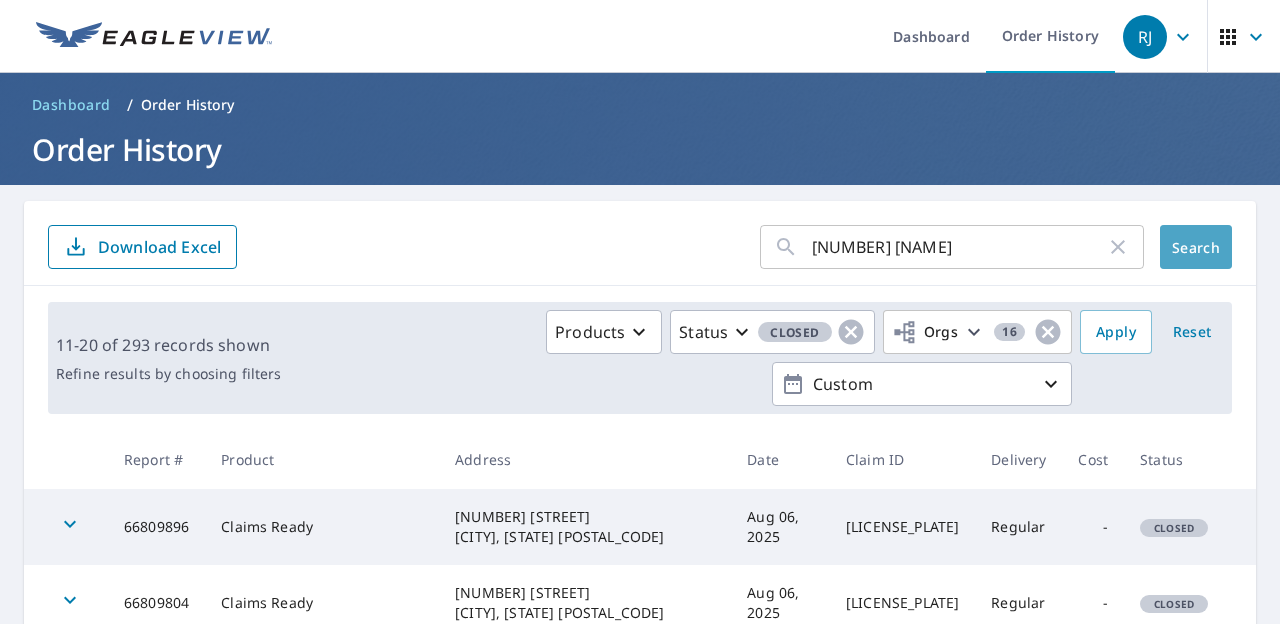 click on "Search" at bounding box center [1196, 247] 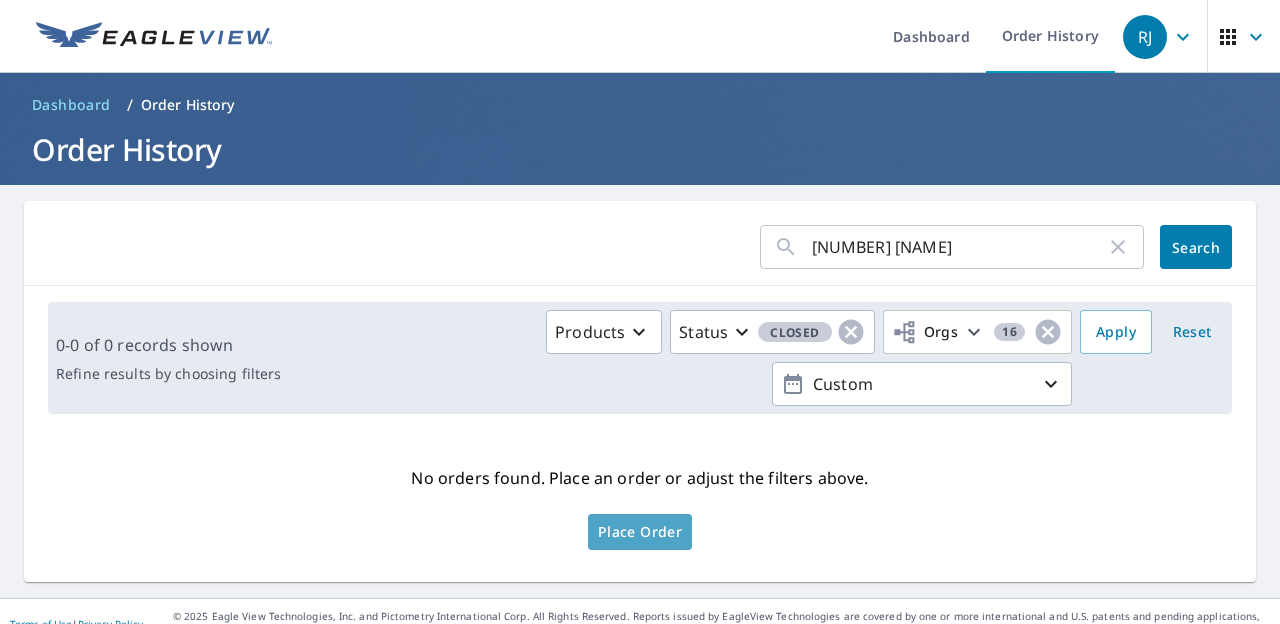 click on "Place Order" at bounding box center (640, 532) 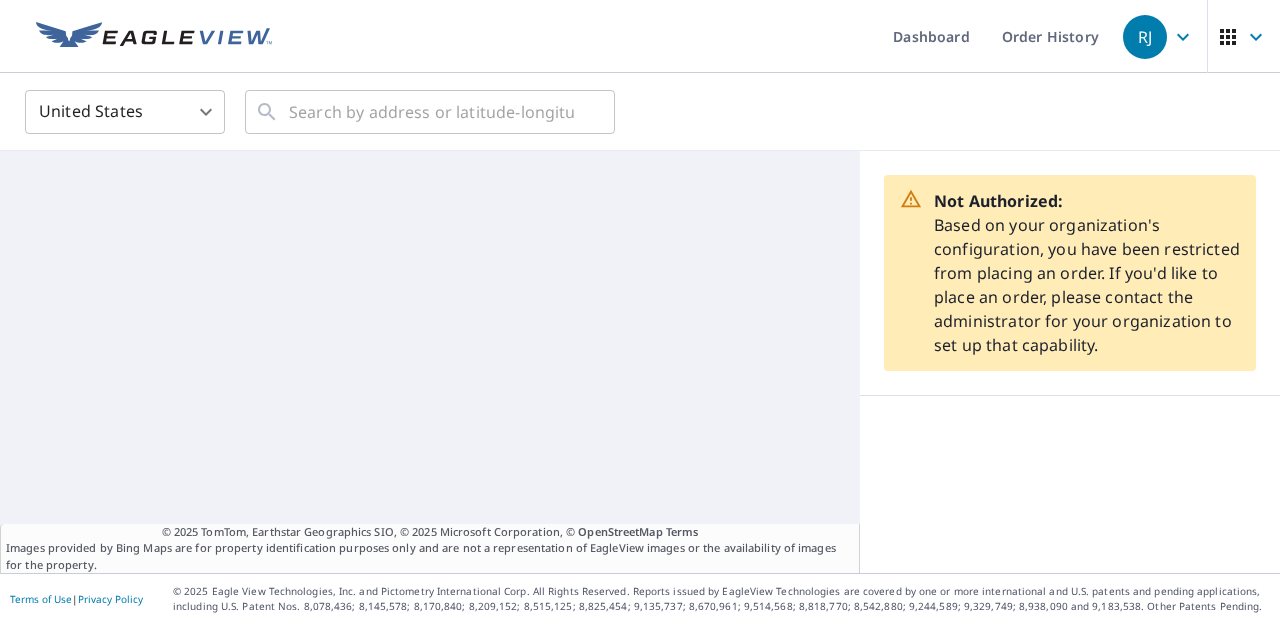 scroll, scrollTop: 0, scrollLeft: 0, axis: both 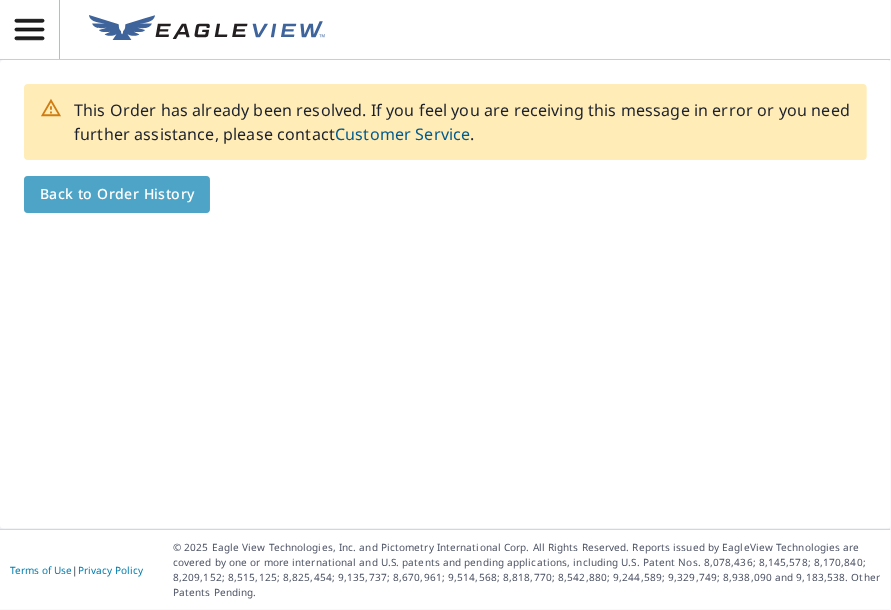 click on "Back to Order History" at bounding box center (117, 194) 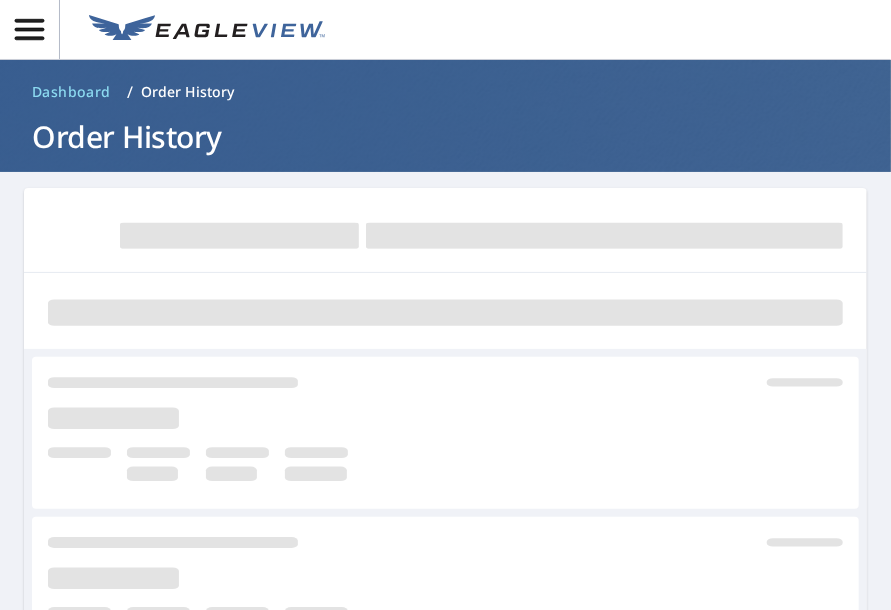 click on "Dashboard / Order History" at bounding box center (445, 92) 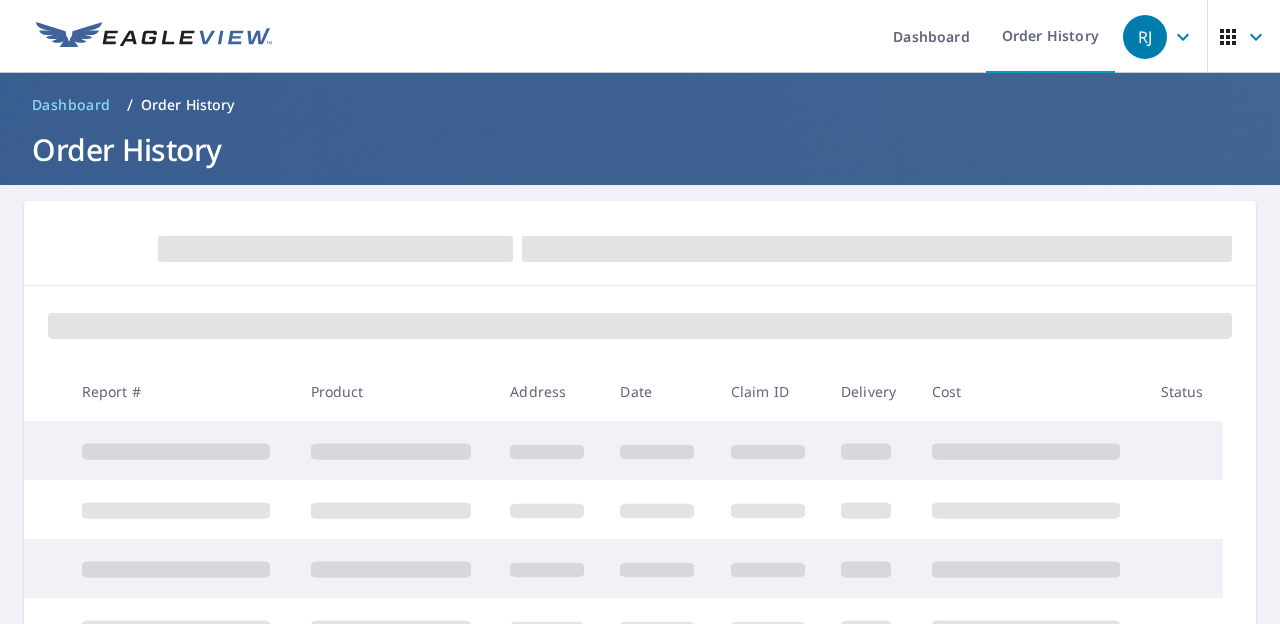 click on "Report # Product Address Date Claim ID Delivery Cost Status" at bounding box center [640, 646] 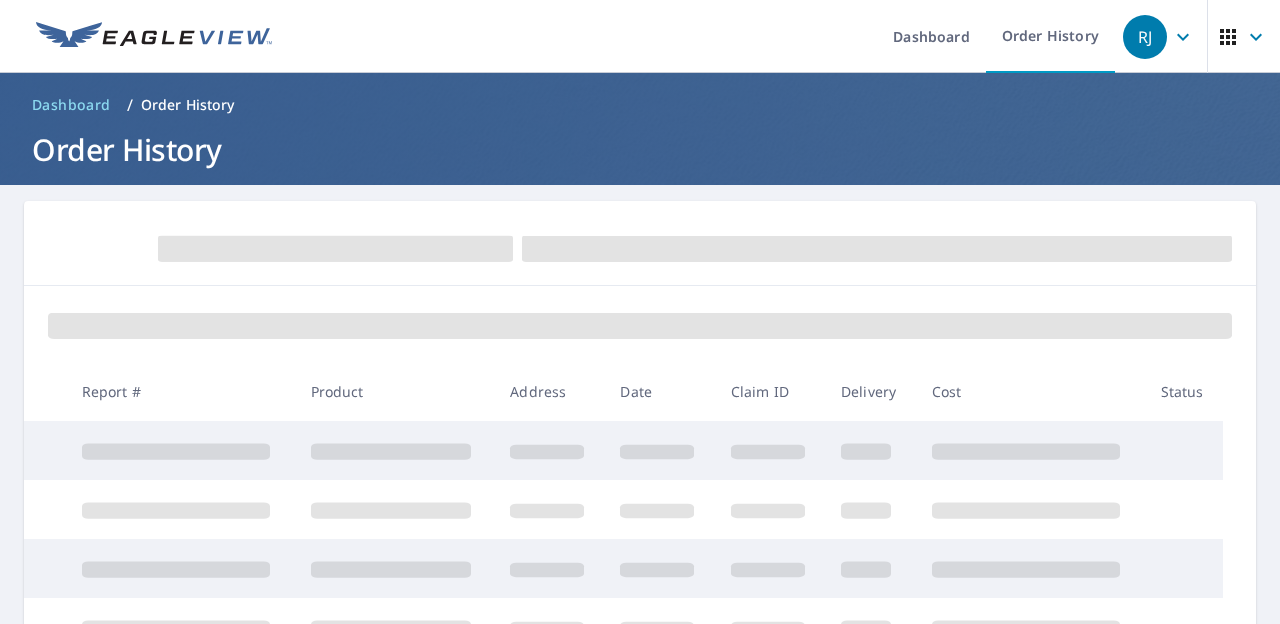 click on "Report # Product Address Date Claim ID Delivery Cost Status" at bounding box center (640, 646) 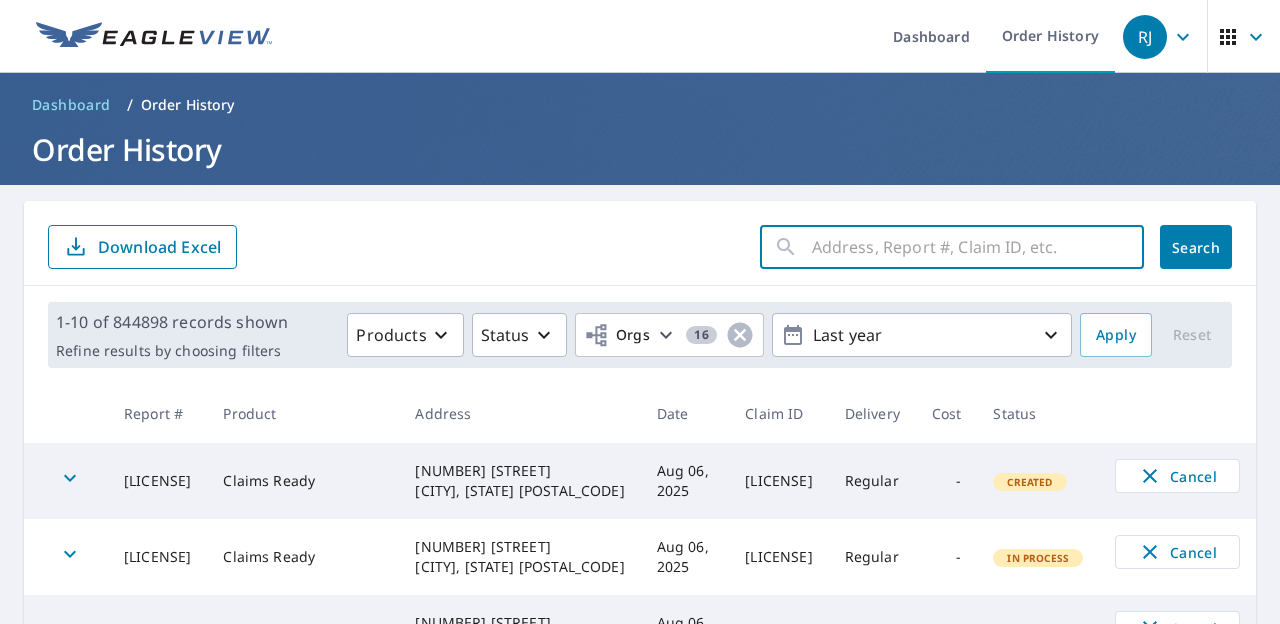 click at bounding box center (978, 247) 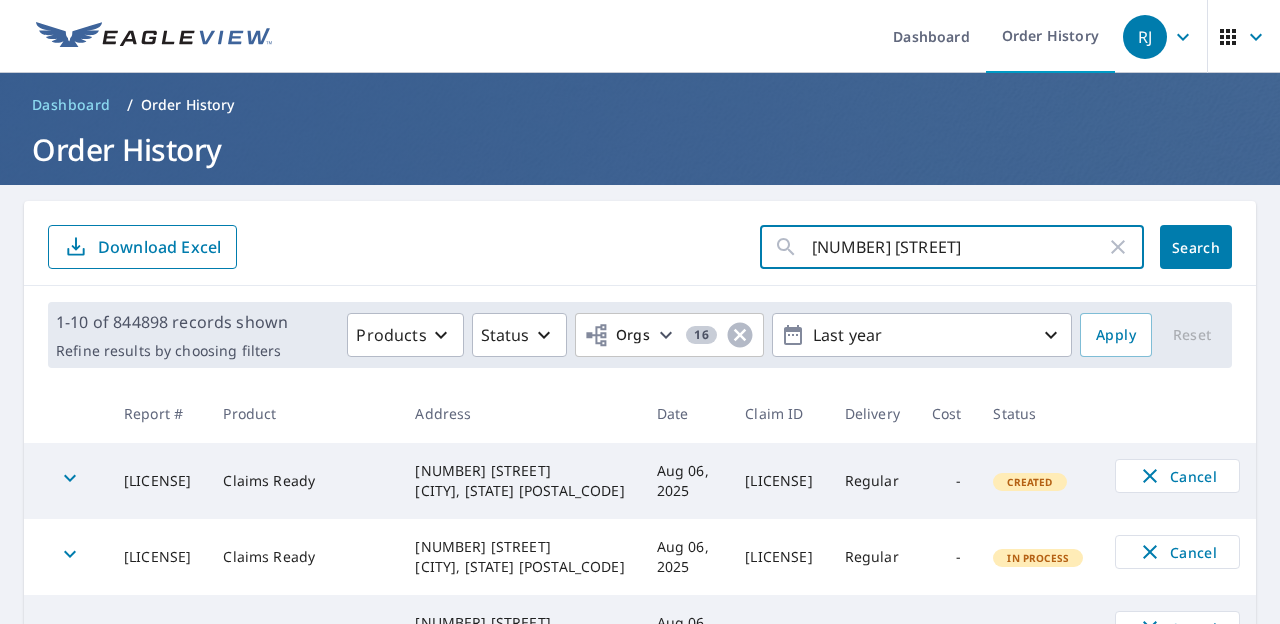 type on "[NUMBER] [NAME]" 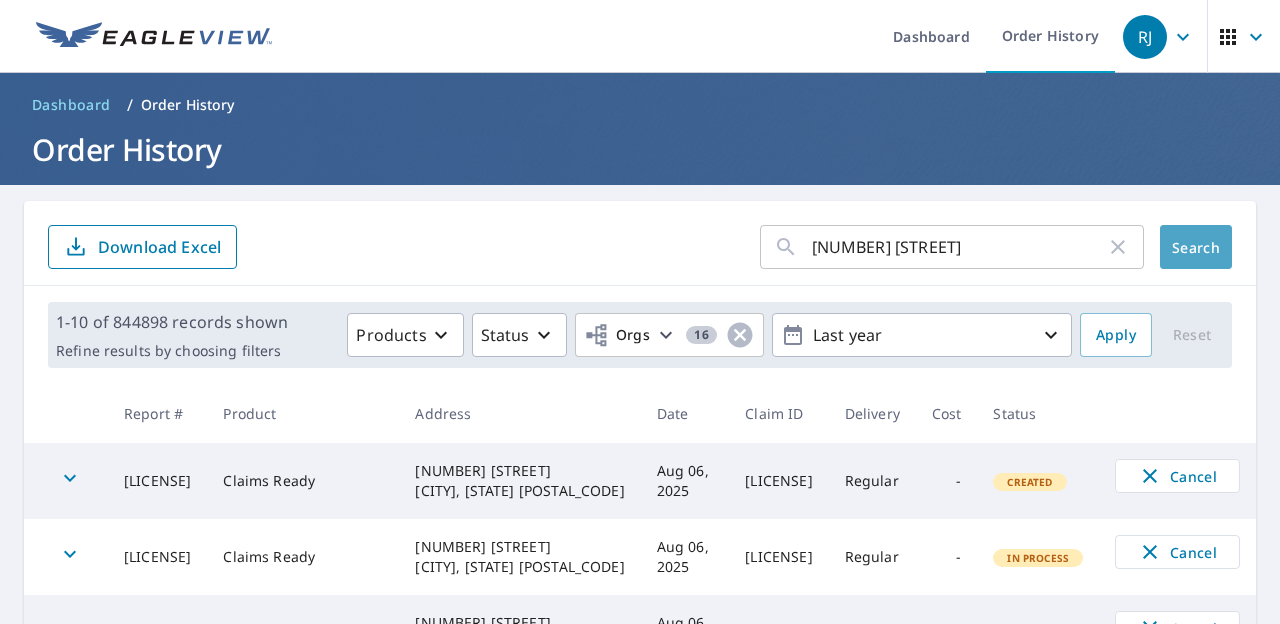 click on "Search" at bounding box center [1196, 247] 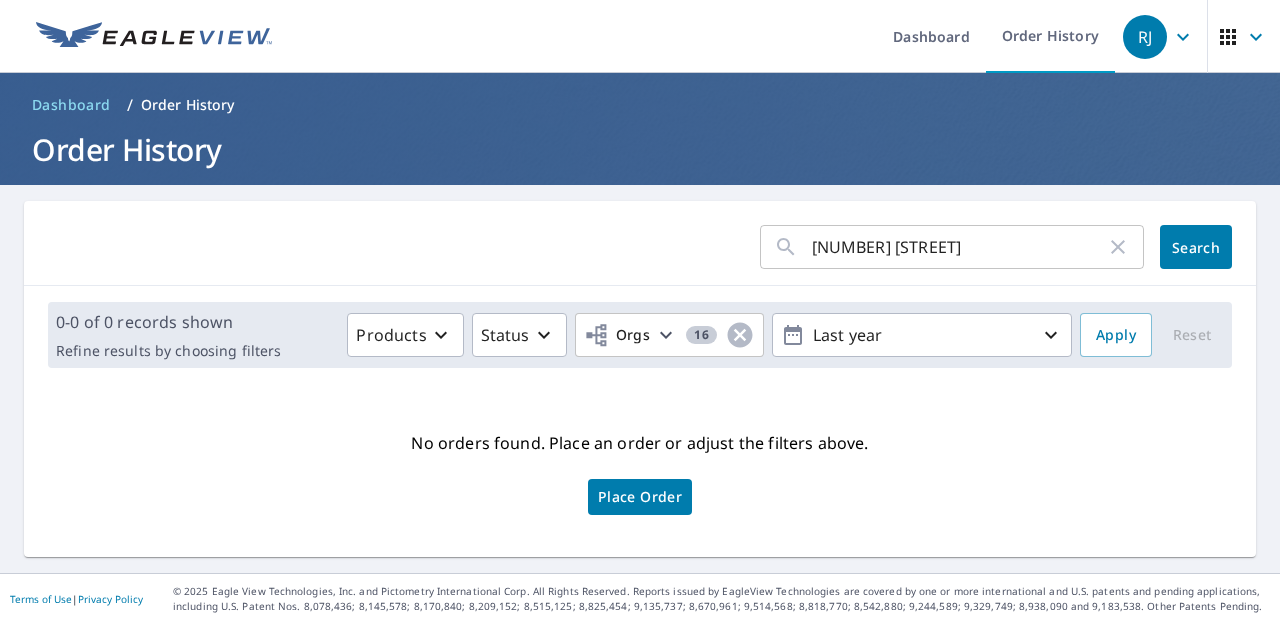 click on "No orders found. Place an order or adjust the filters above. Place Order" at bounding box center (640, 470) 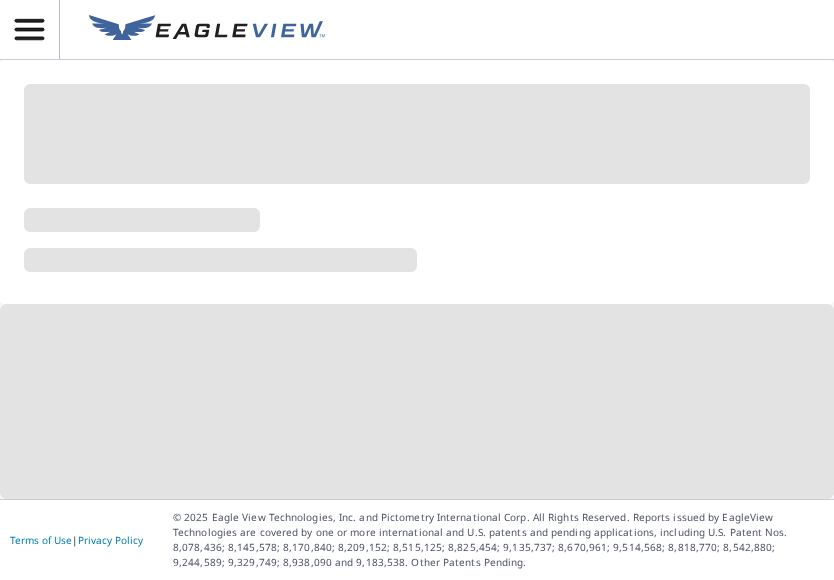 scroll, scrollTop: 0, scrollLeft: 0, axis: both 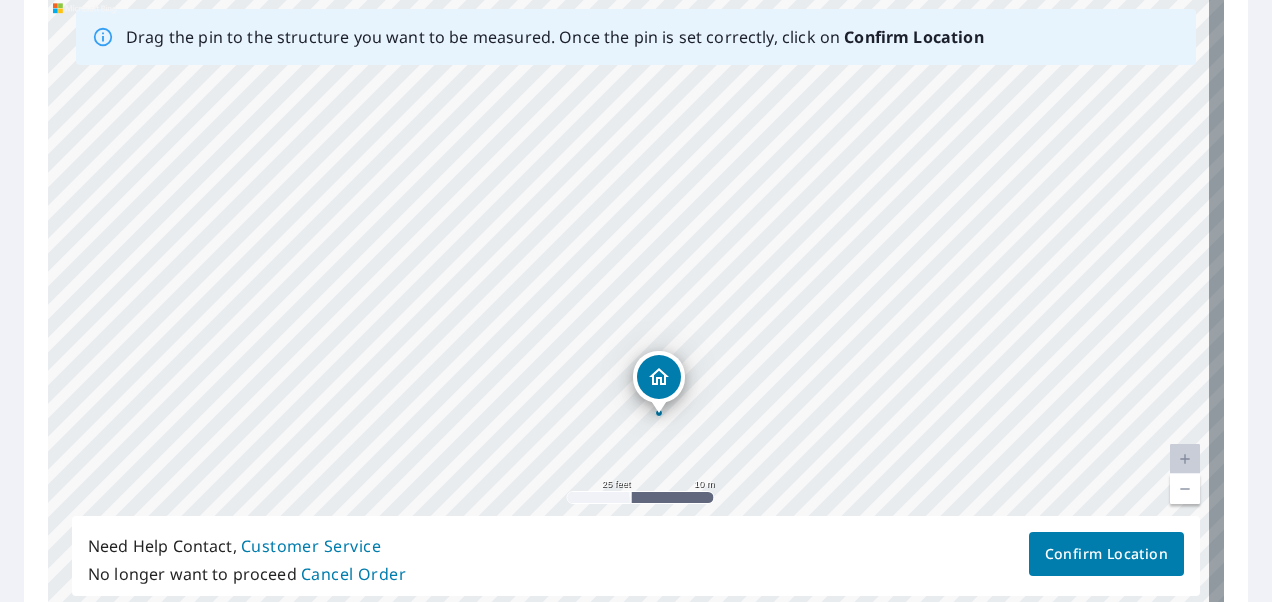 drag, startPoint x: 686, startPoint y: 220, endPoint x: 711, endPoint y: 358, distance: 140.24622 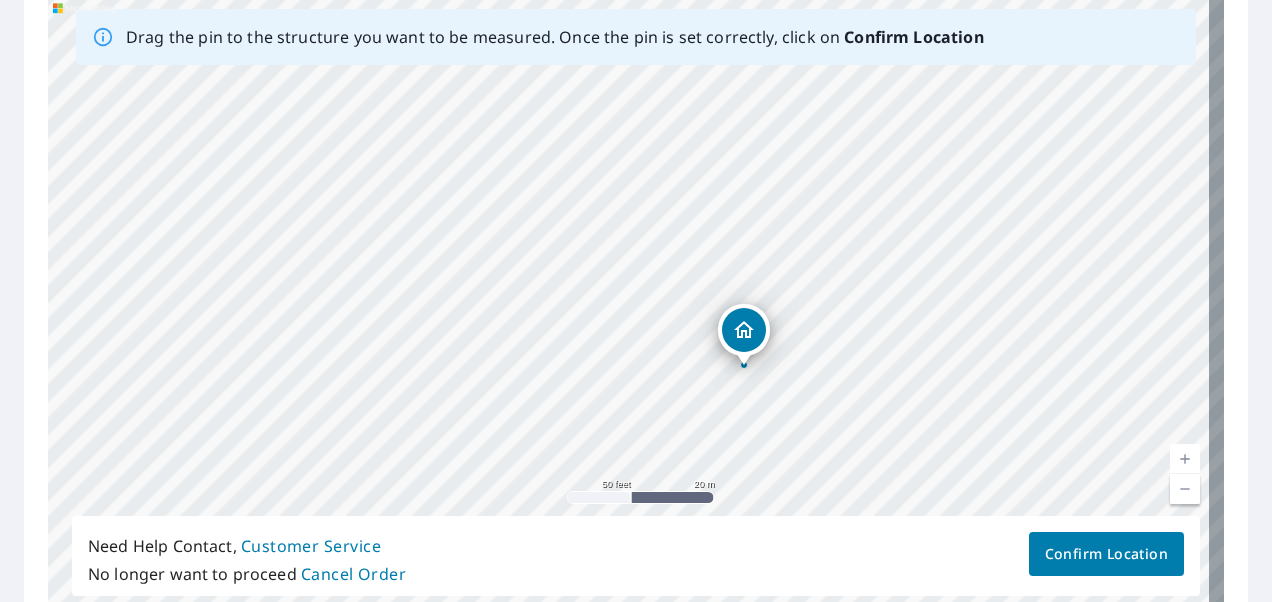 drag, startPoint x: 686, startPoint y: 221, endPoint x: 624, endPoint y: 384, distance: 174.39323 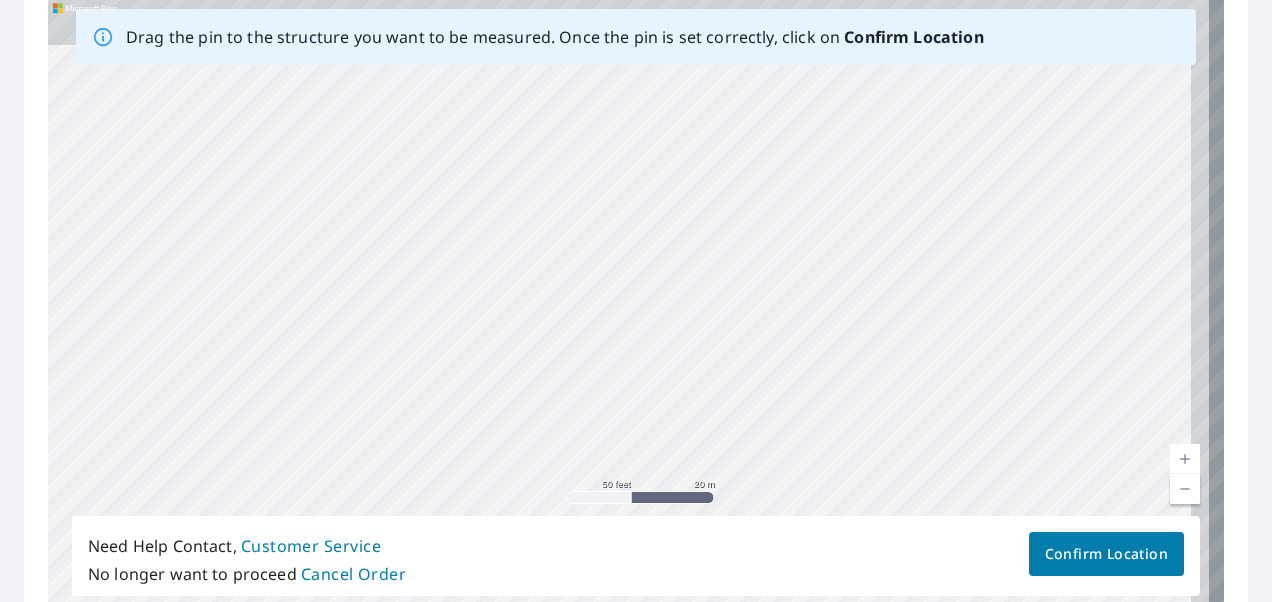 drag, startPoint x: 714, startPoint y: 140, endPoint x: 654, endPoint y: 375, distance: 242.53865 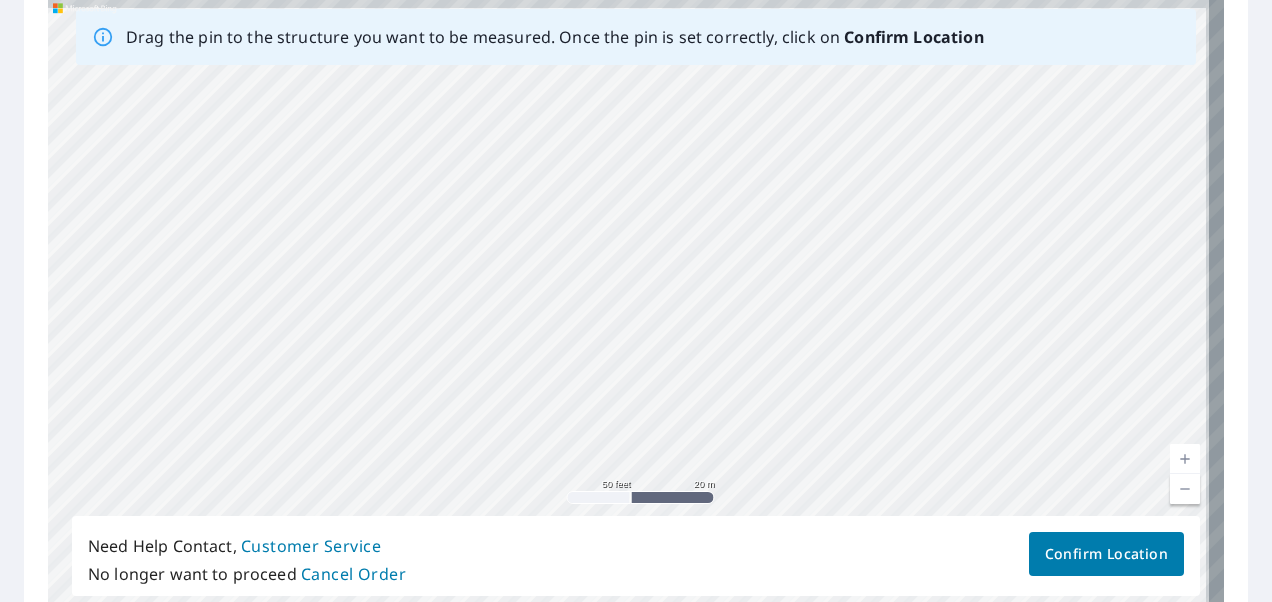 drag, startPoint x: 644, startPoint y: 171, endPoint x: 610, endPoint y: 373, distance: 204.8414 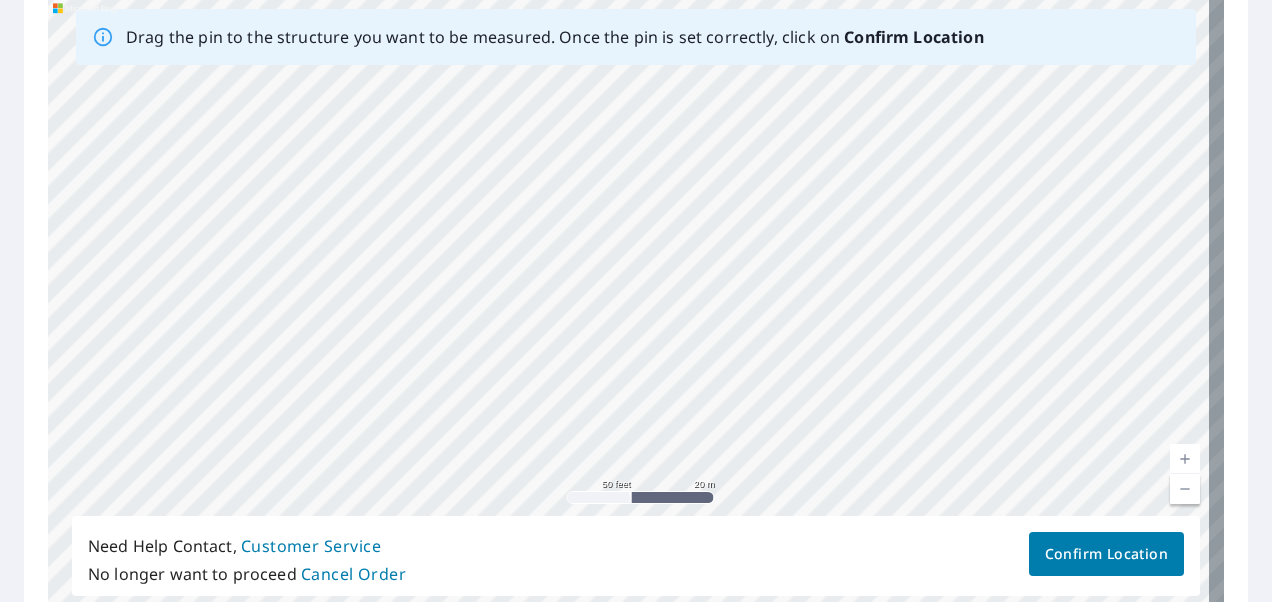 drag, startPoint x: 584, startPoint y: 373, endPoint x: 575, endPoint y: 198, distance: 175.23128 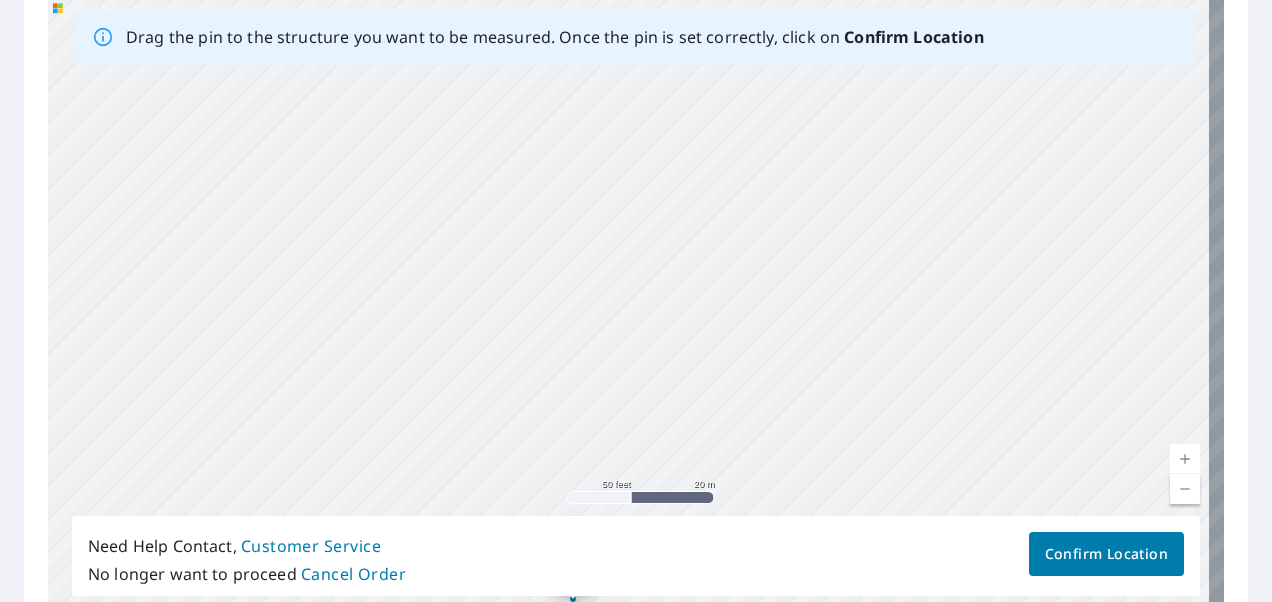 drag, startPoint x: 572, startPoint y: 311, endPoint x: 565, endPoint y: 162, distance: 149.16434 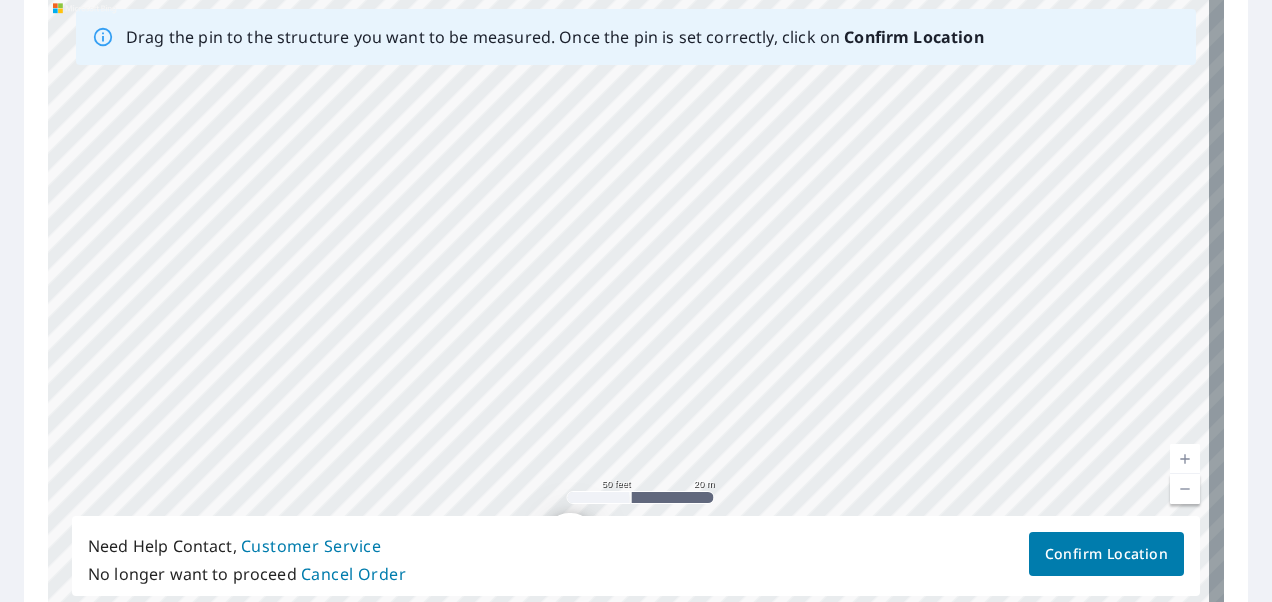 drag, startPoint x: 586, startPoint y: 370, endPoint x: 590, endPoint y: 233, distance: 137.05838 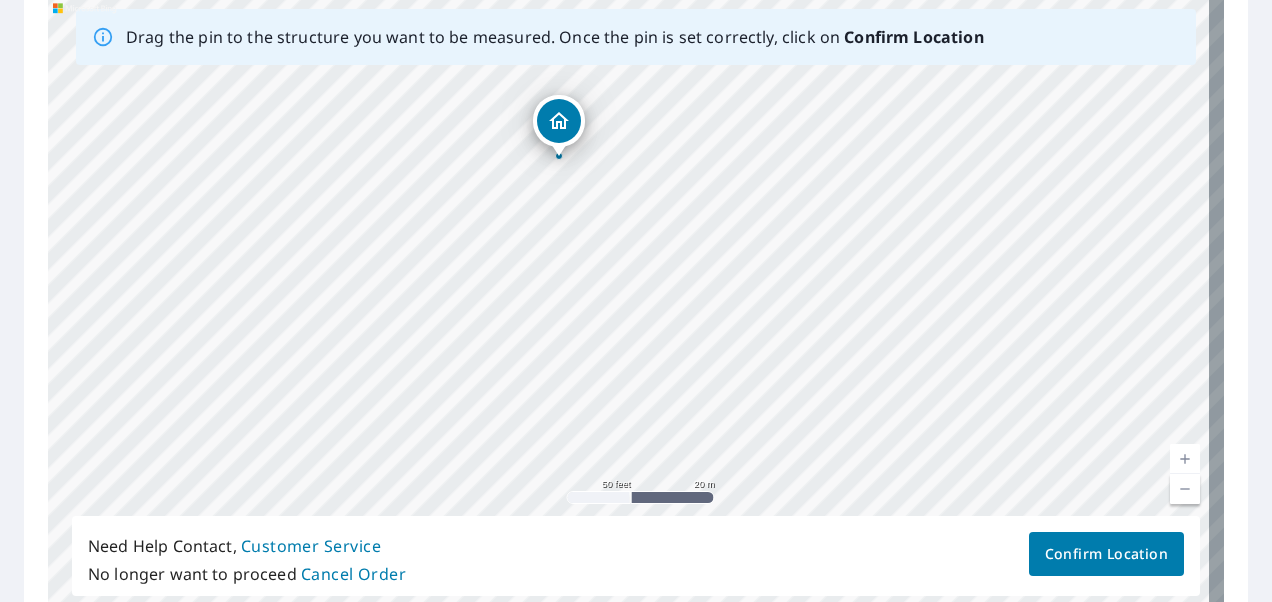 drag, startPoint x: 573, startPoint y: 395, endPoint x: 534, endPoint y: 71, distance: 326.33878 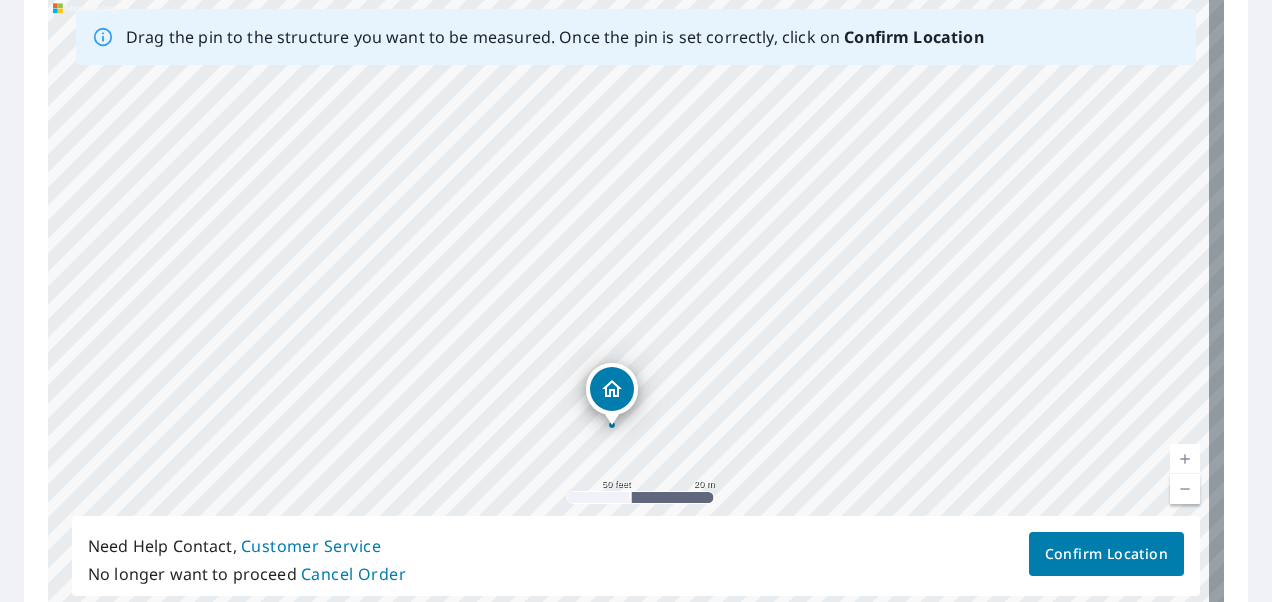 drag, startPoint x: 556, startPoint y: 213, endPoint x: 563, endPoint y: 346, distance: 133.18408 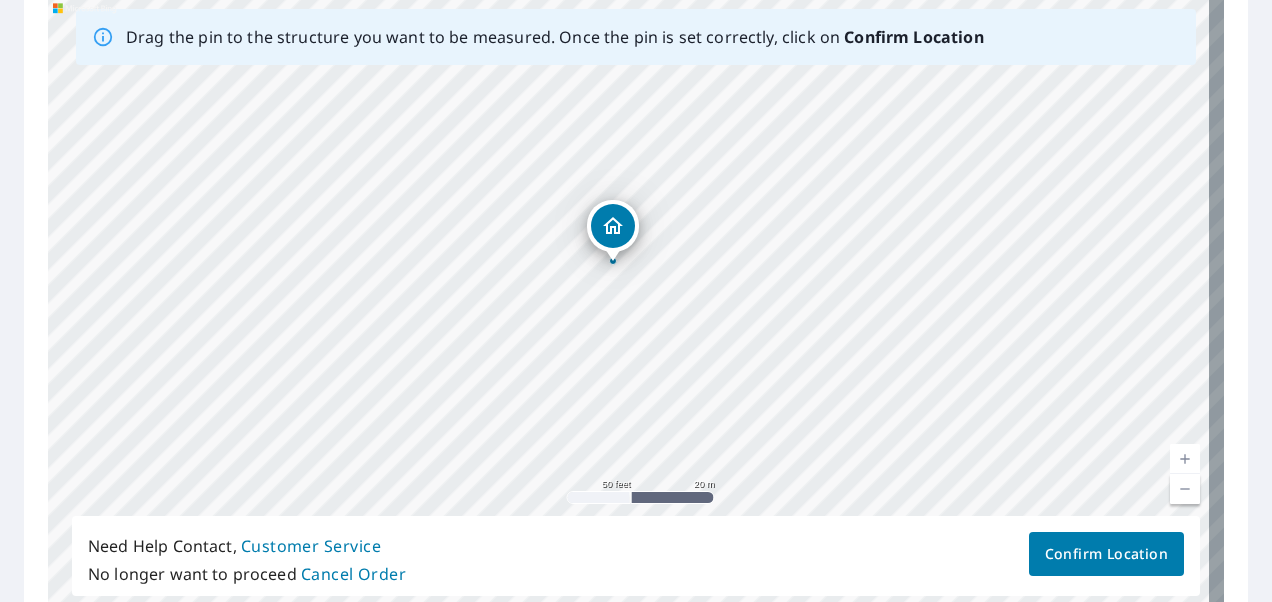 drag, startPoint x: 612, startPoint y: 378, endPoint x: 613, endPoint y: 153, distance: 225.00223 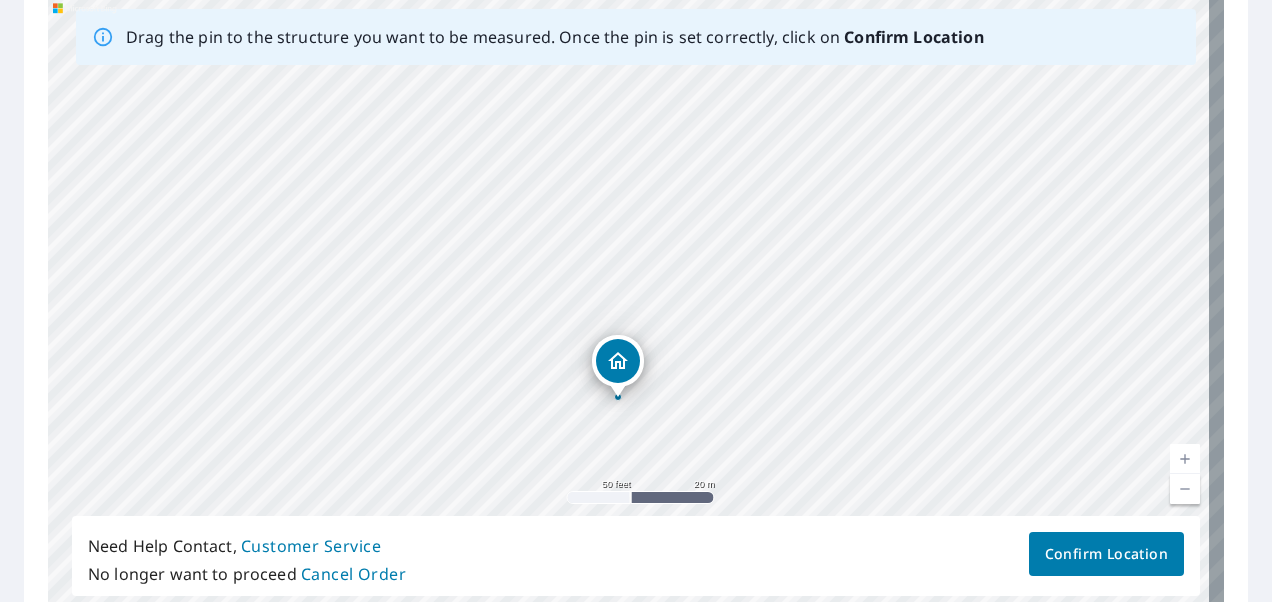 drag, startPoint x: 570, startPoint y: 196, endPoint x: 559, endPoint y: 320, distance: 124.486946 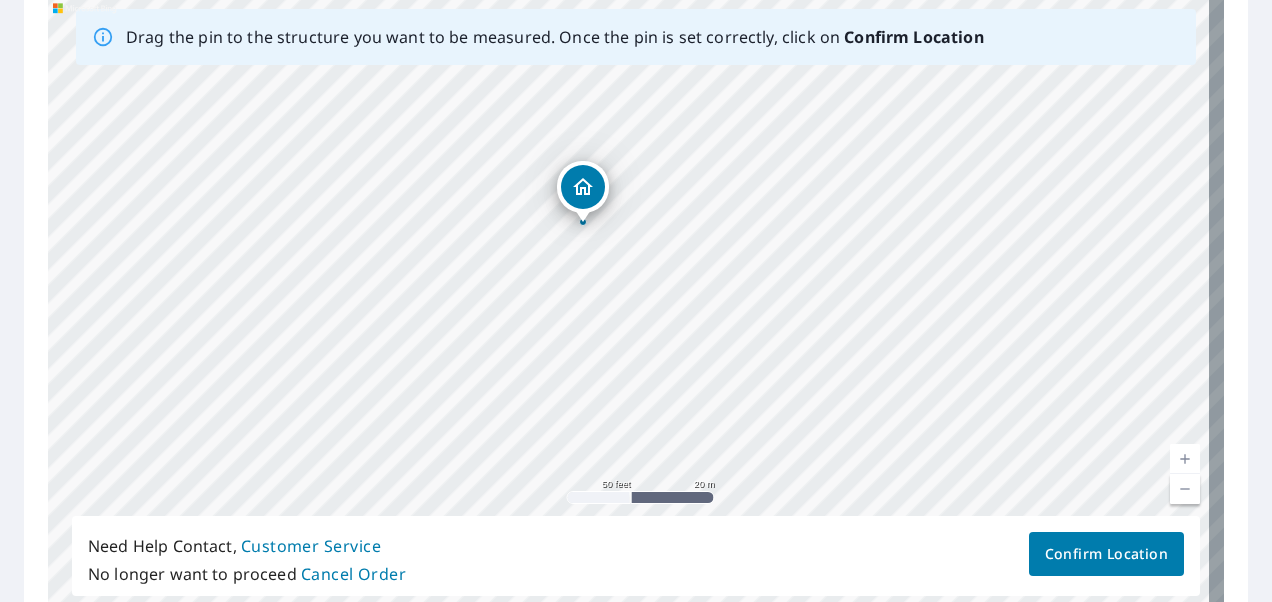 drag, startPoint x: 615, startPoint y: 382, endPoint x: 578, endPoint y: 178, distance: 207.32825 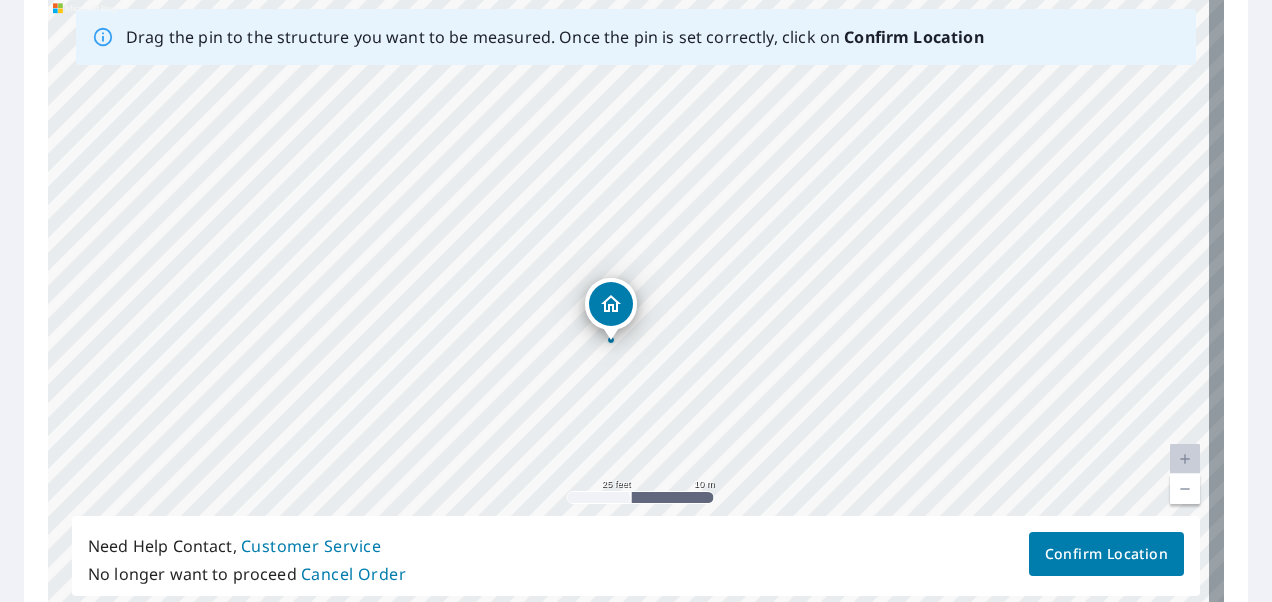 drag, startPoint x: 657, startPoint y: 410, endPoint x: 628, endPoint y: 485, distance: 80.411446 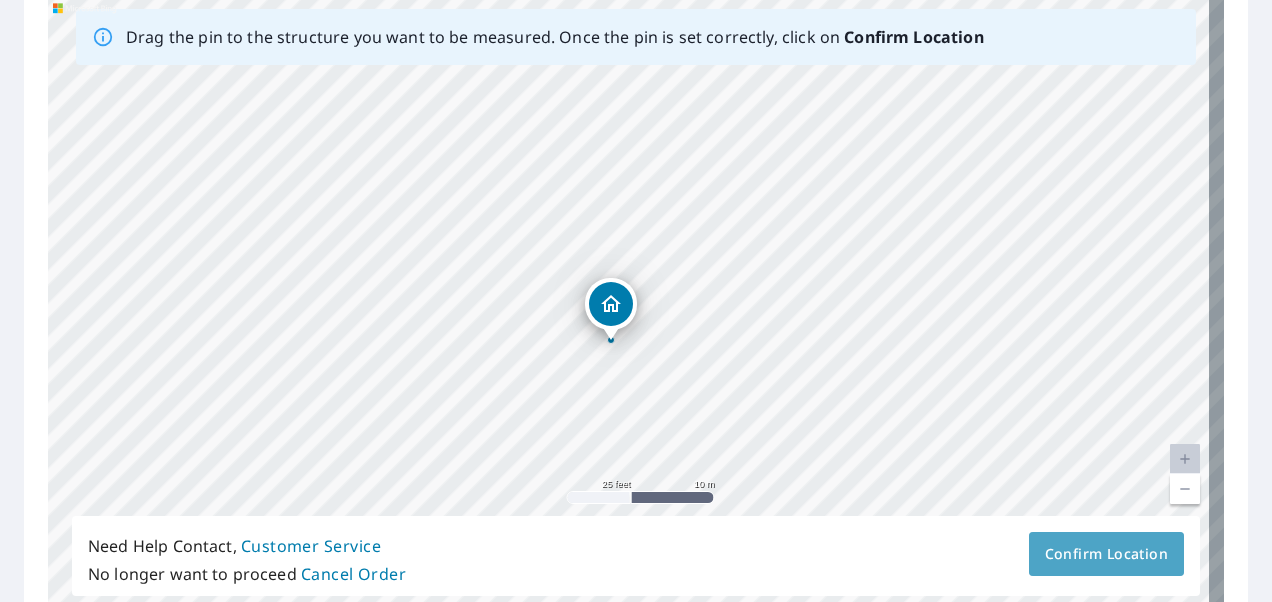 click on "Confirm Location" at bounding box center (1106, 554) 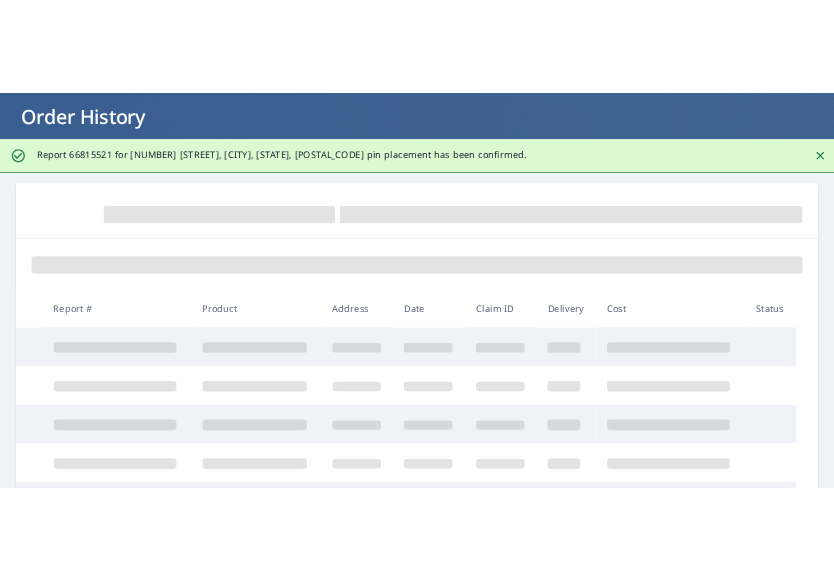 scroll, scrollTop: 0, scrollLeft: 0, axis: both 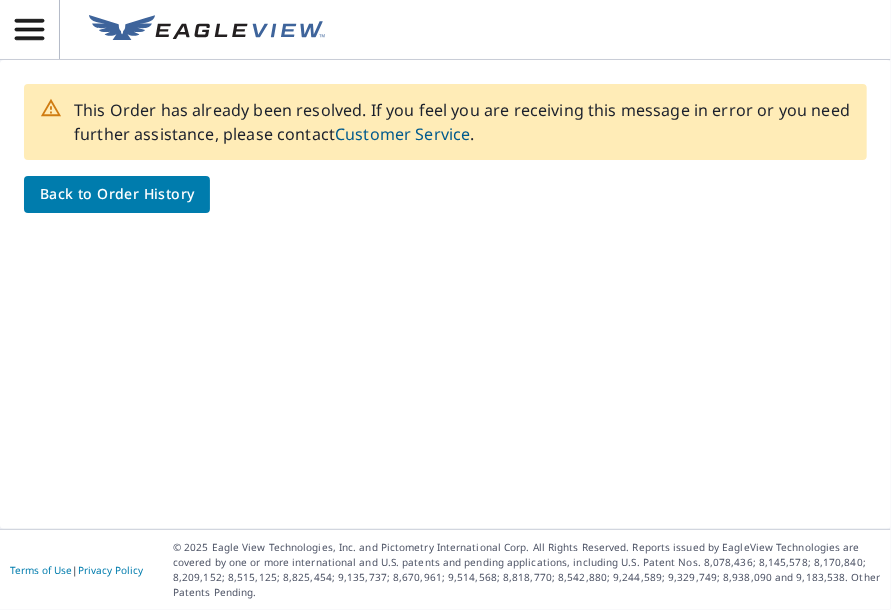 click on "This Order has already been resolved. If you feel you are receiving this message in error or you need further assistance, please contact  Customer Service . Back to Order History" at bounding box center [445, 294] 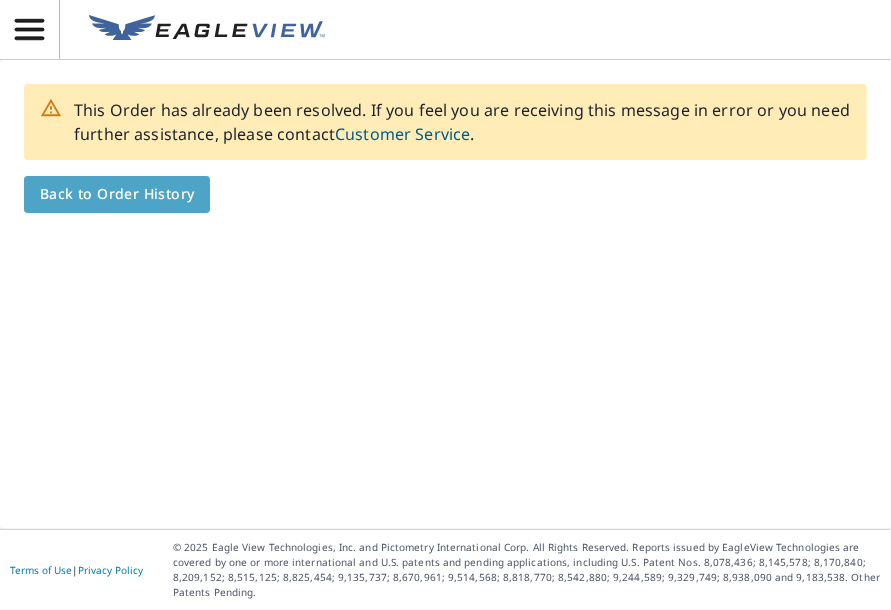 click on "Back to Order History" at bounding box center [117, 194] 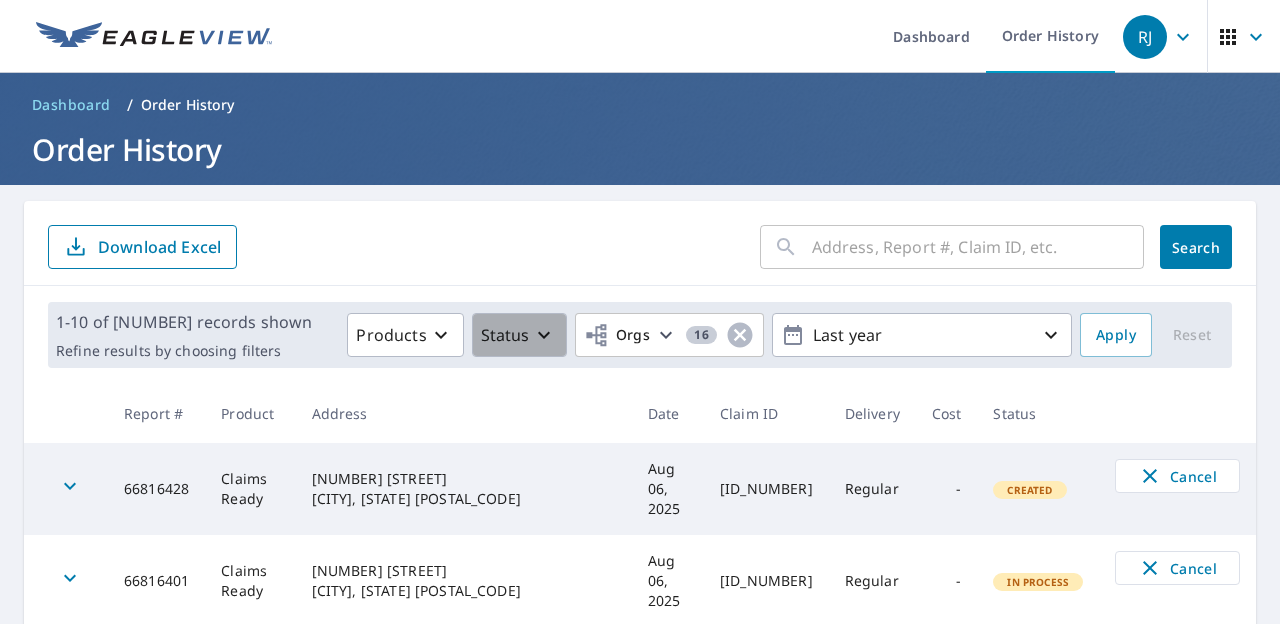 click on "Status" at bounding box center (505, 335) 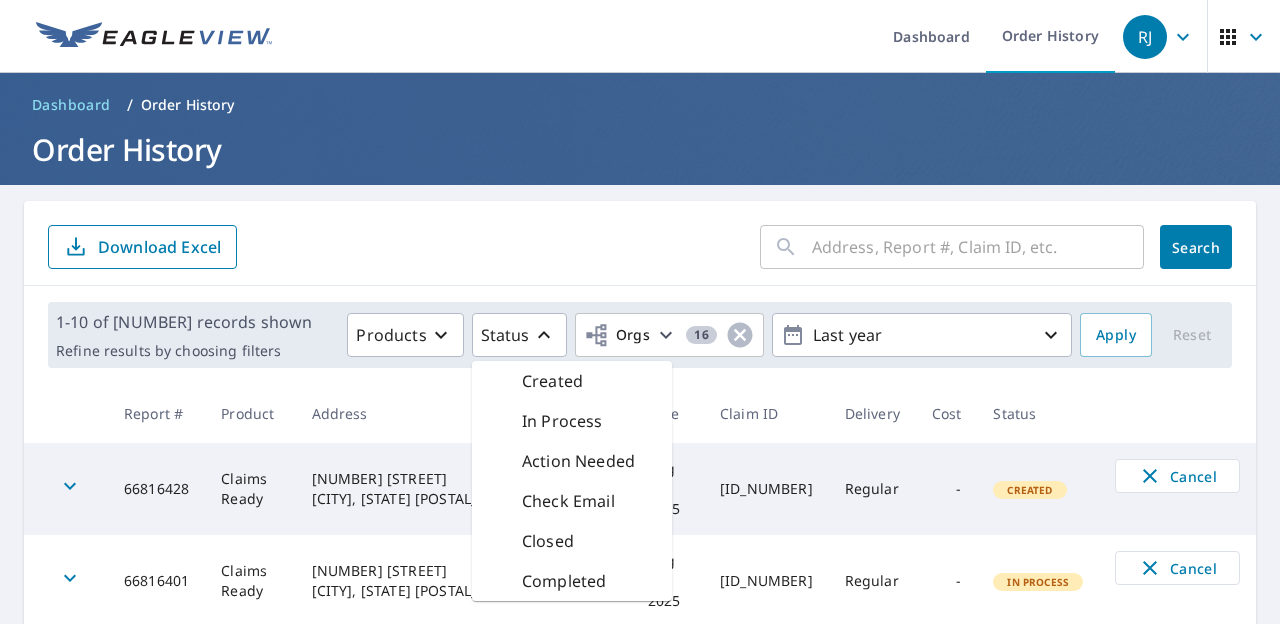 click on "​ Search Download Excel" at bounding box center (640, 243) 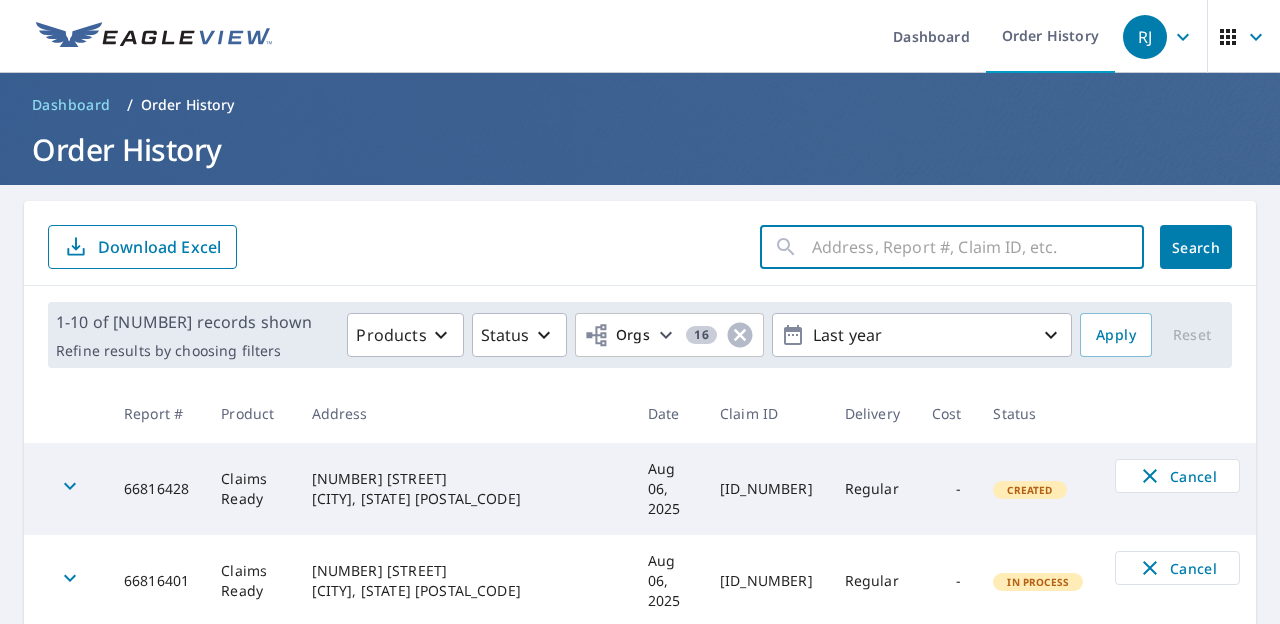 paste on "[NUMBER] [STREET]" 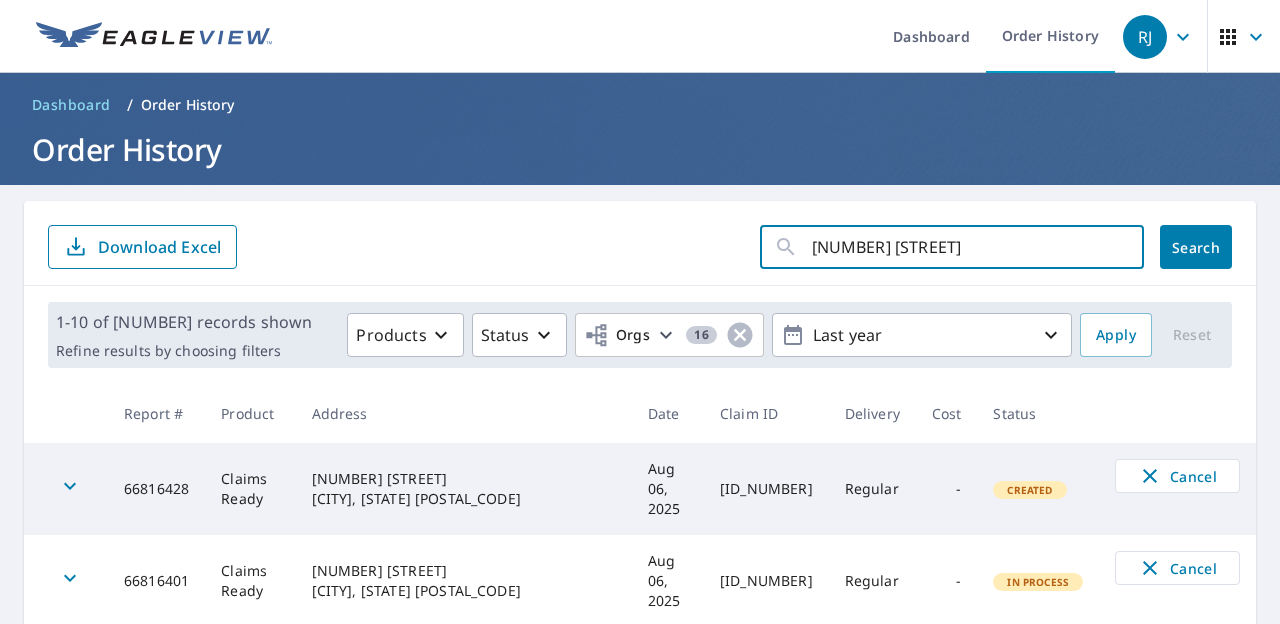 click on "[NUMBER] [STREET]" at bounding box center [978, 247] 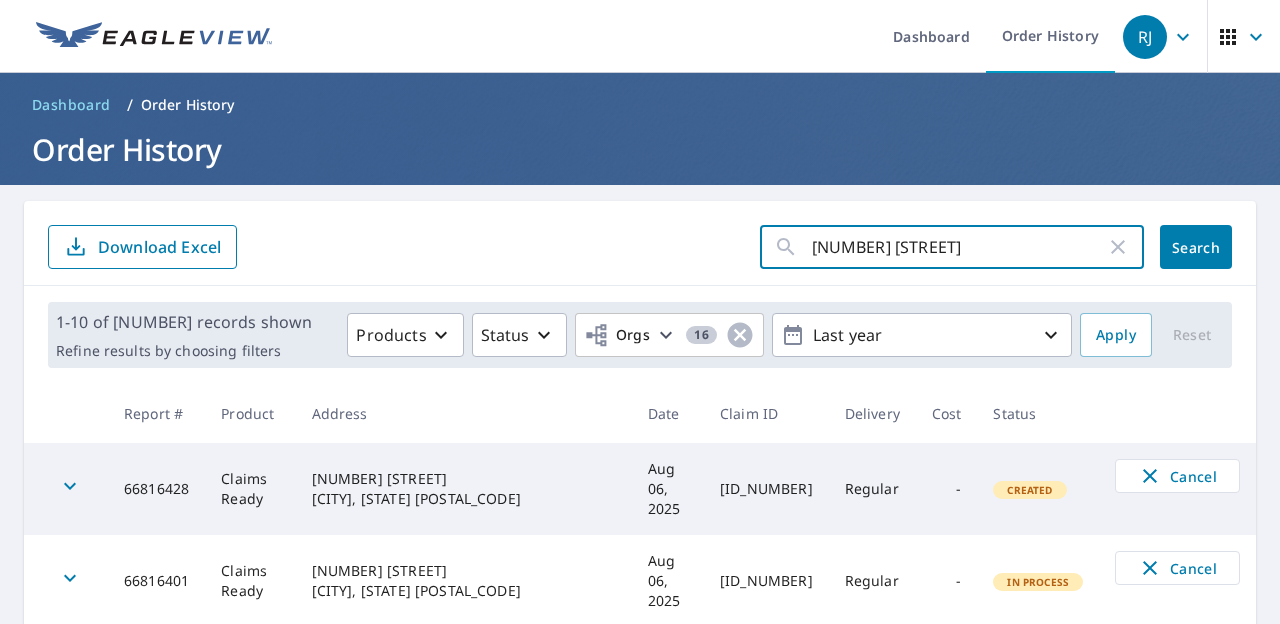 type on "[NUMBER] [STREET]" 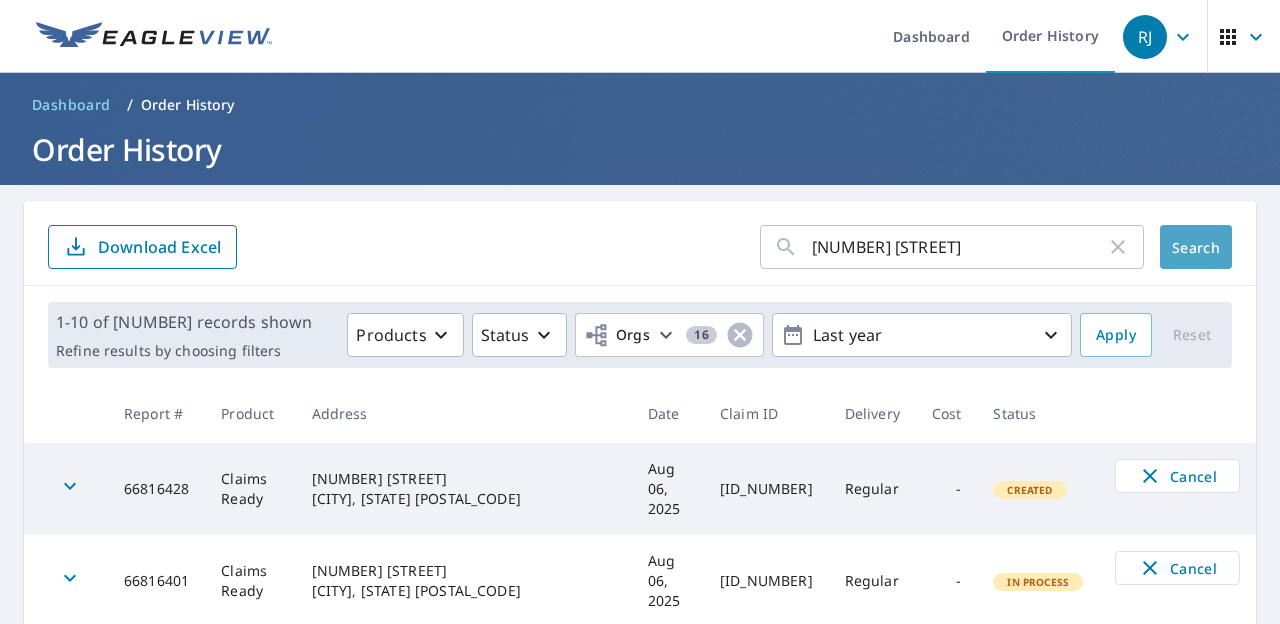 click on "Search" at bounding box center [1196, 247] 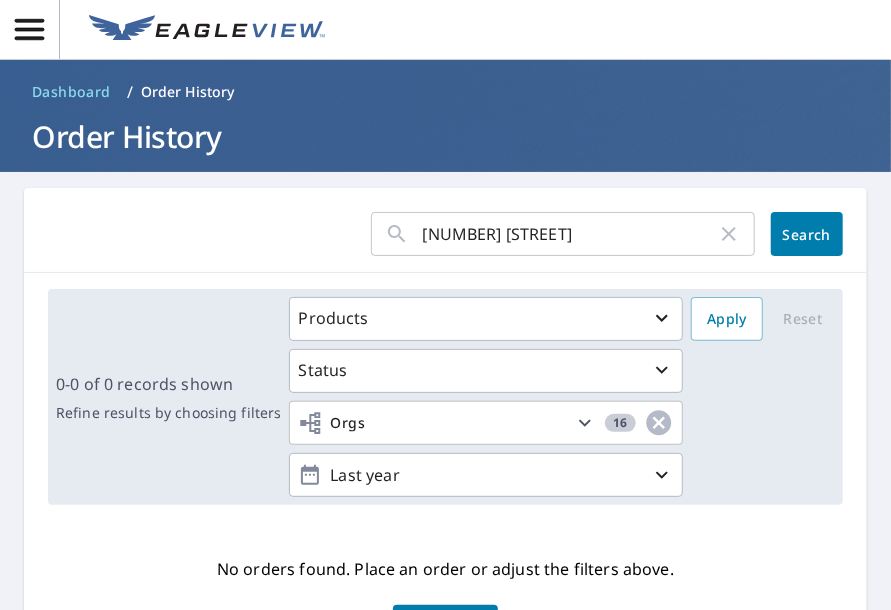 click on "[NUMBER] [STREET] ​ Search" at bounding box center [445, 234] 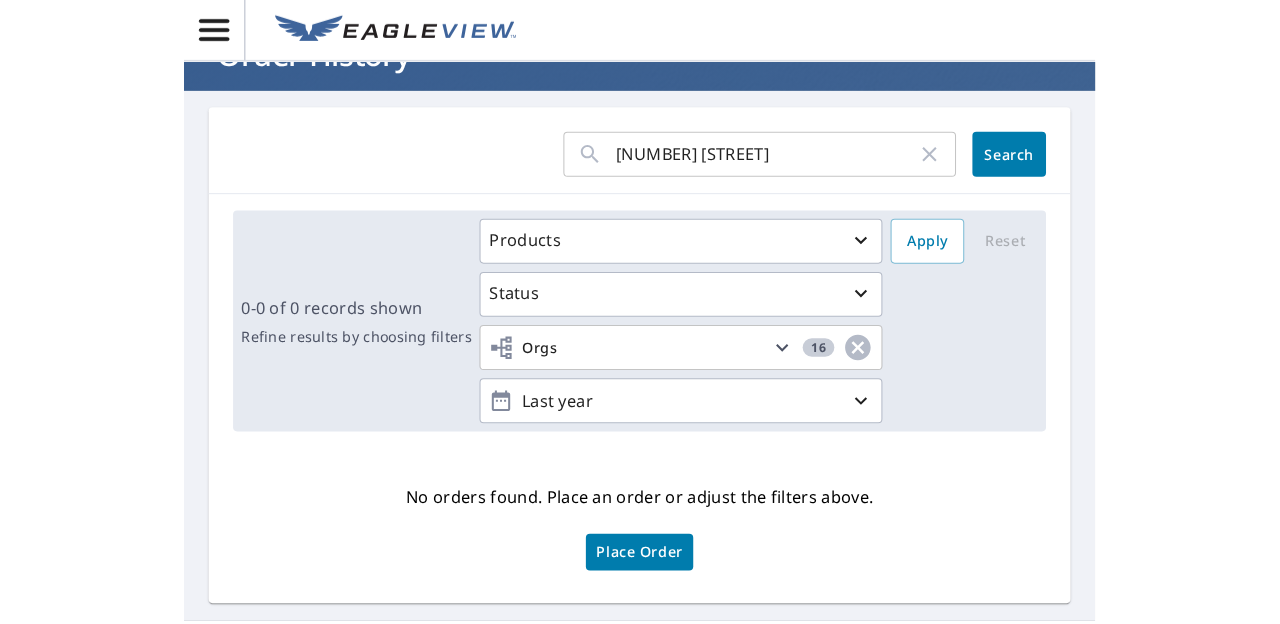 scroll, scrollTop: 79, scrollLeft: 0, axis: vertical 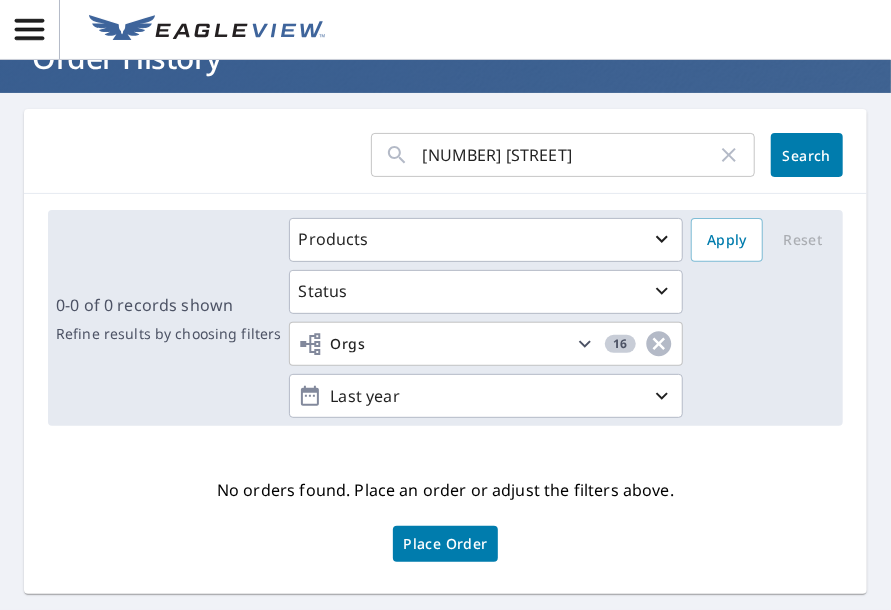 click on "[NUMBER] [STREET] ​" at bounding box center [563, 155] 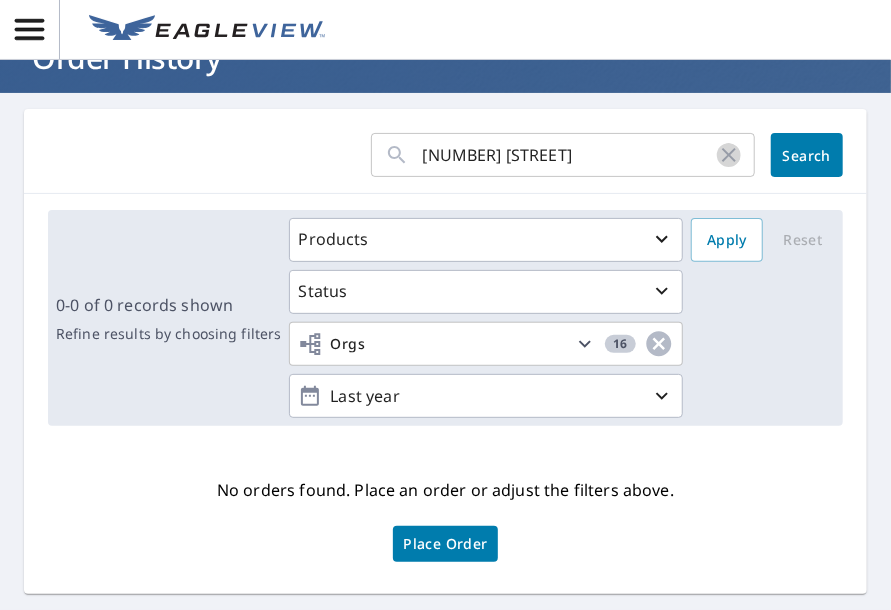 click 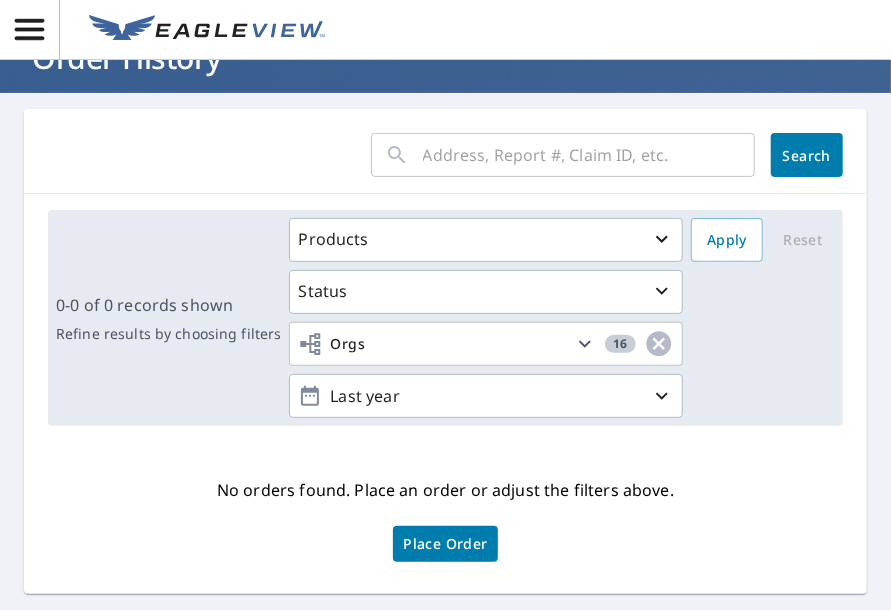click at bounding box center [589, 155] 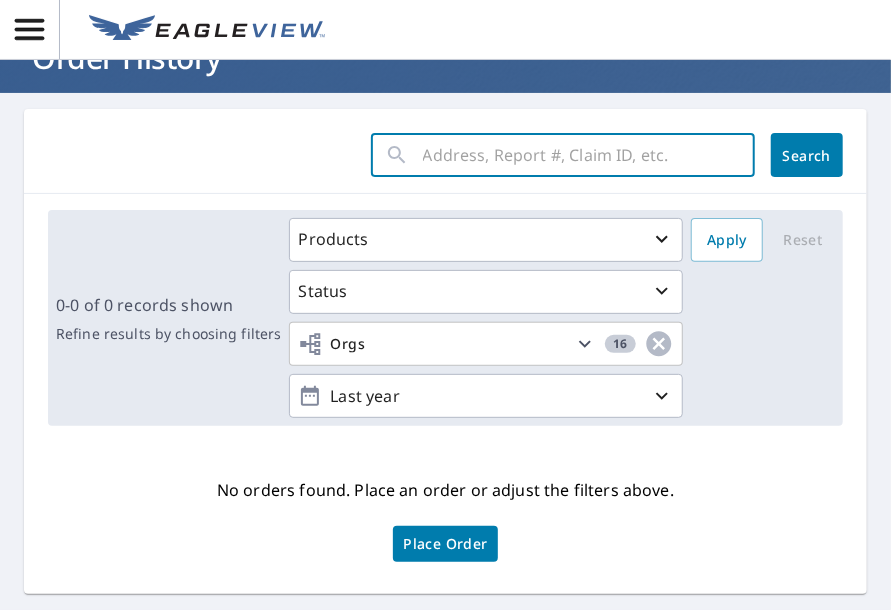 paste on "[ID_NUMBER]" 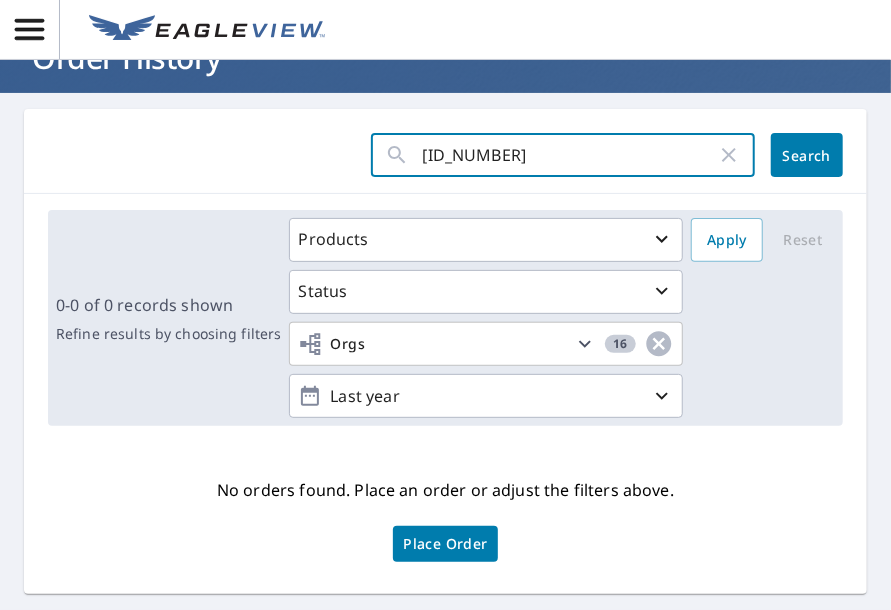 click on "Search" 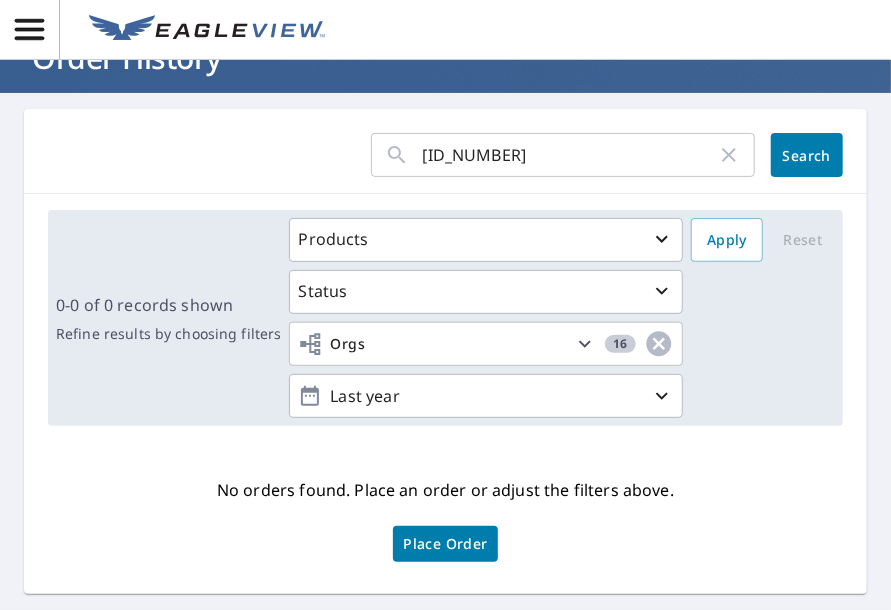 click on "[ID_NUMBER] ​ Search" at bounding box center (445, 151) 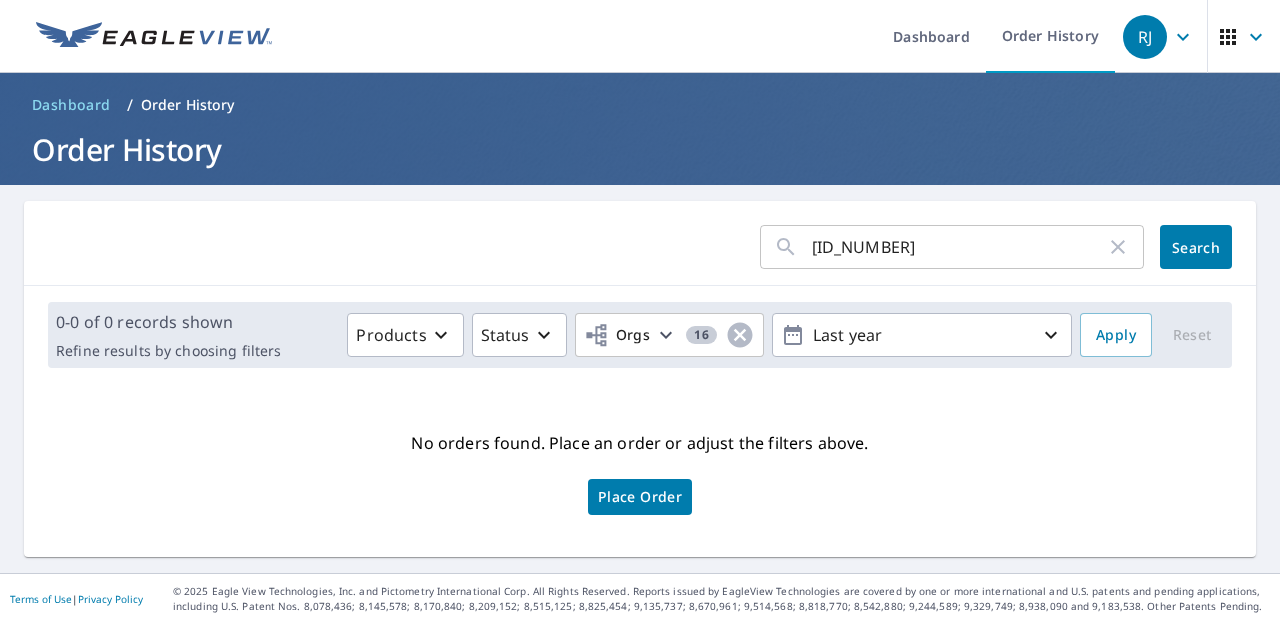 scroll, scrollTop: 0, scrollLeft: 0, axis: both 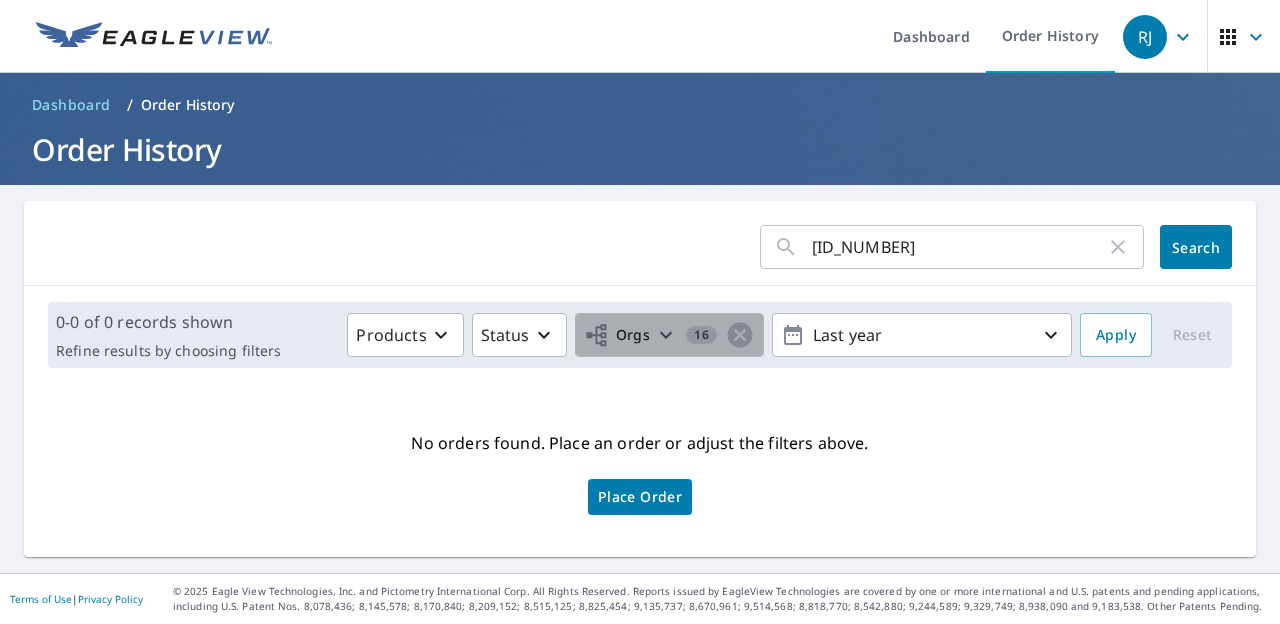 click on "16" at bounding box center (701, 335) 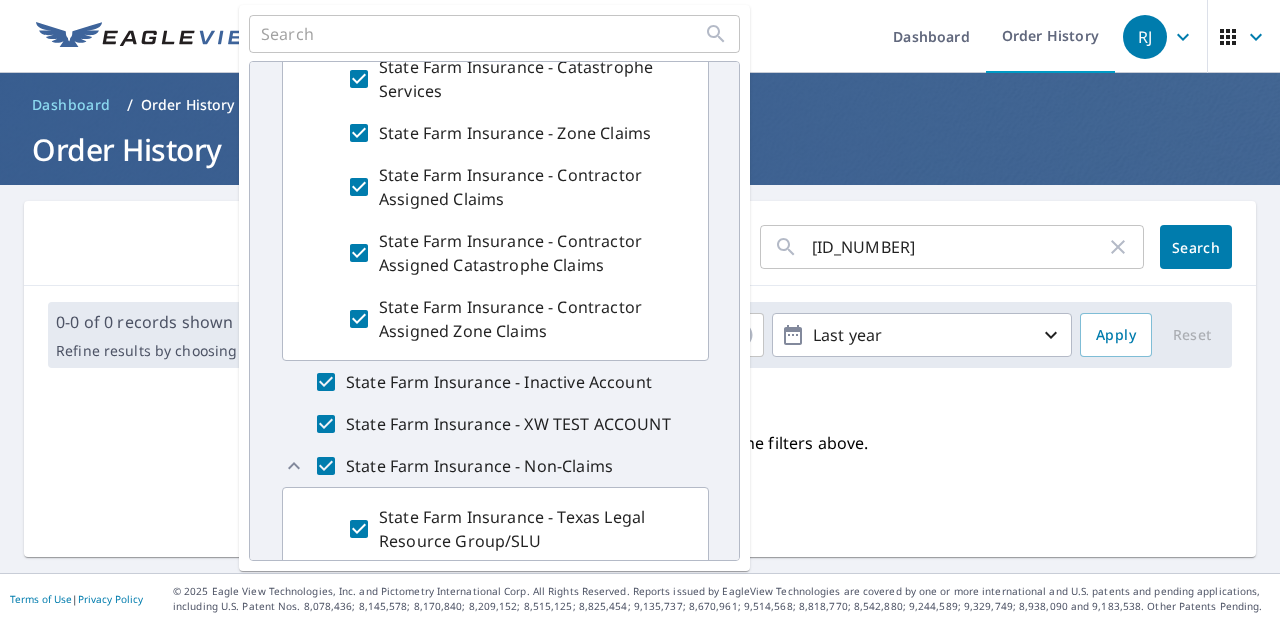 scroll, scrollTop: 228, scrollLeft: 0, axis: vertical 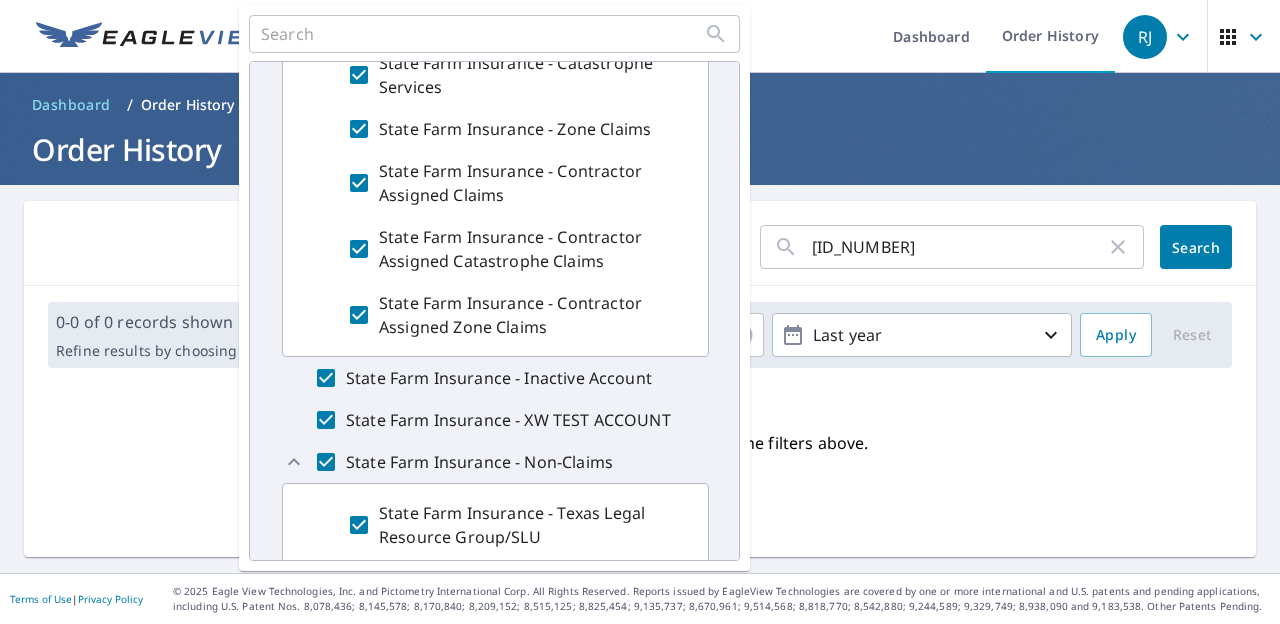 click on "[ID_NUMBER] ​ Search" at bounding box center [640, 247] 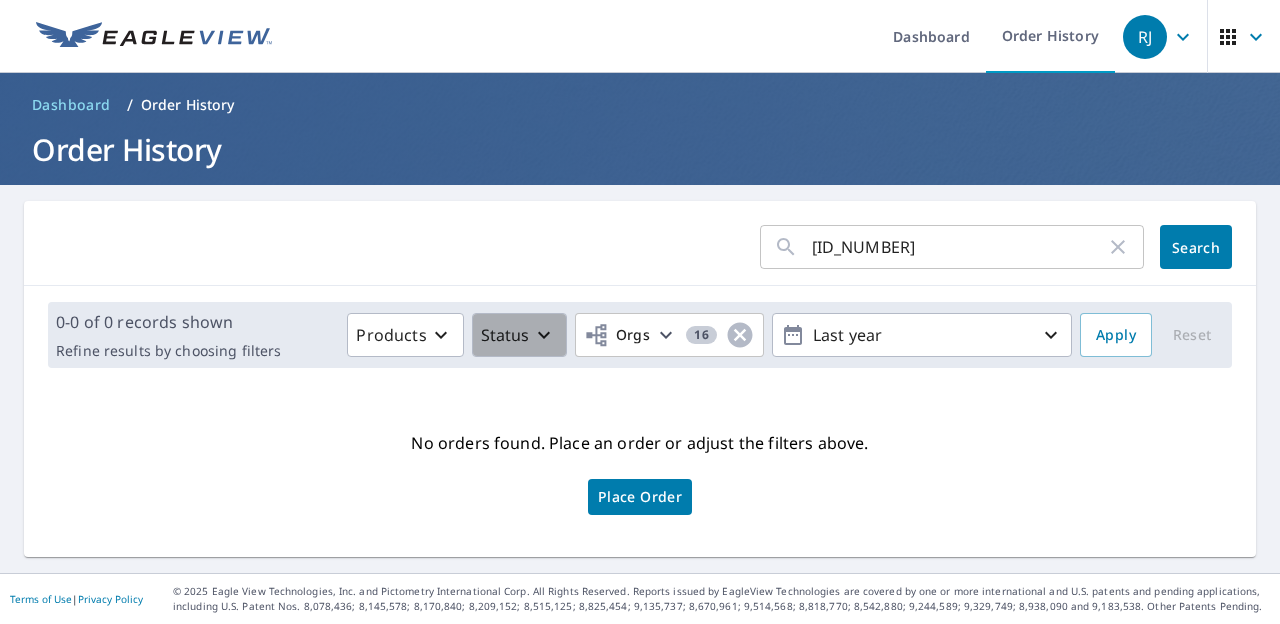 click 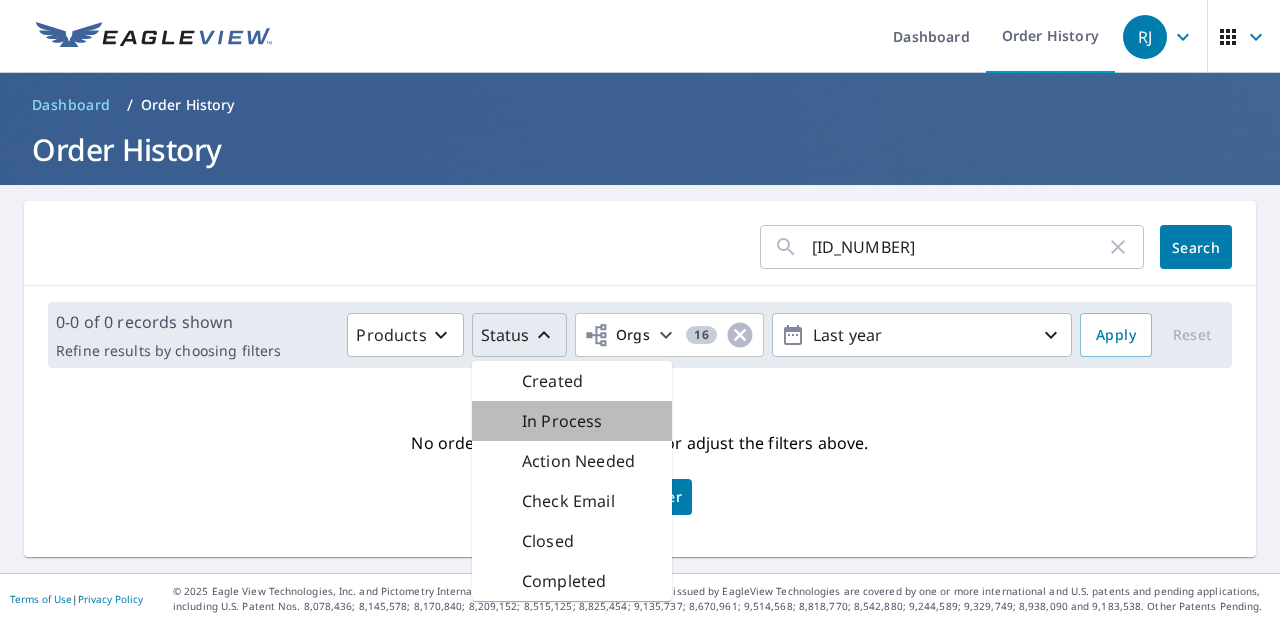 click on "In Process" at bounding box center [562, 421] 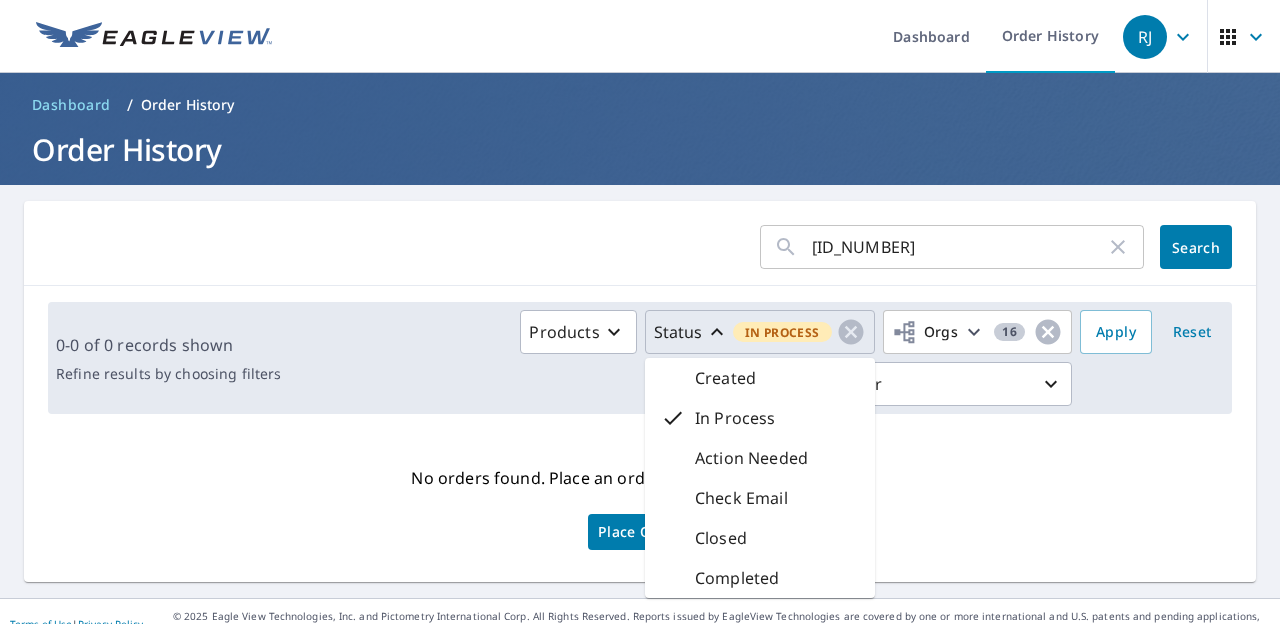 click on "0-0 of 0 records shown Refine results by choosing filters Products Status In Process Created In Process Action Needed Check Email Closed Completed Orgs 16 Last year Apply Reset" at bounding box center [640, 358] 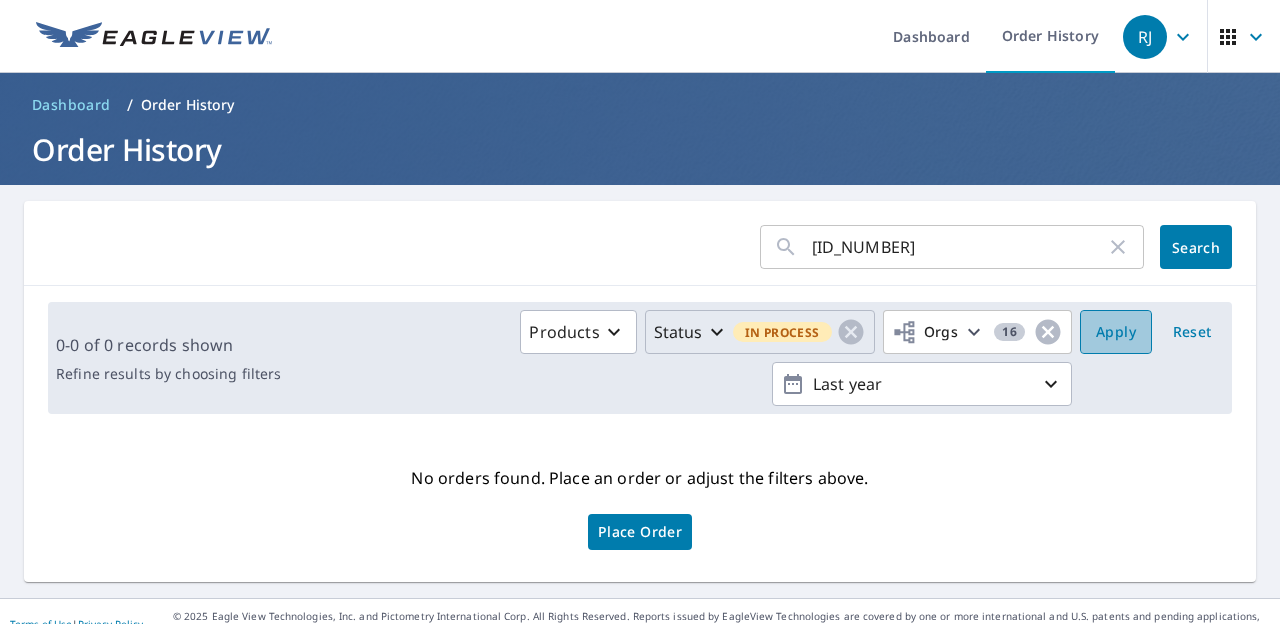 click on "Apply" at bounding box center (1116, 332) 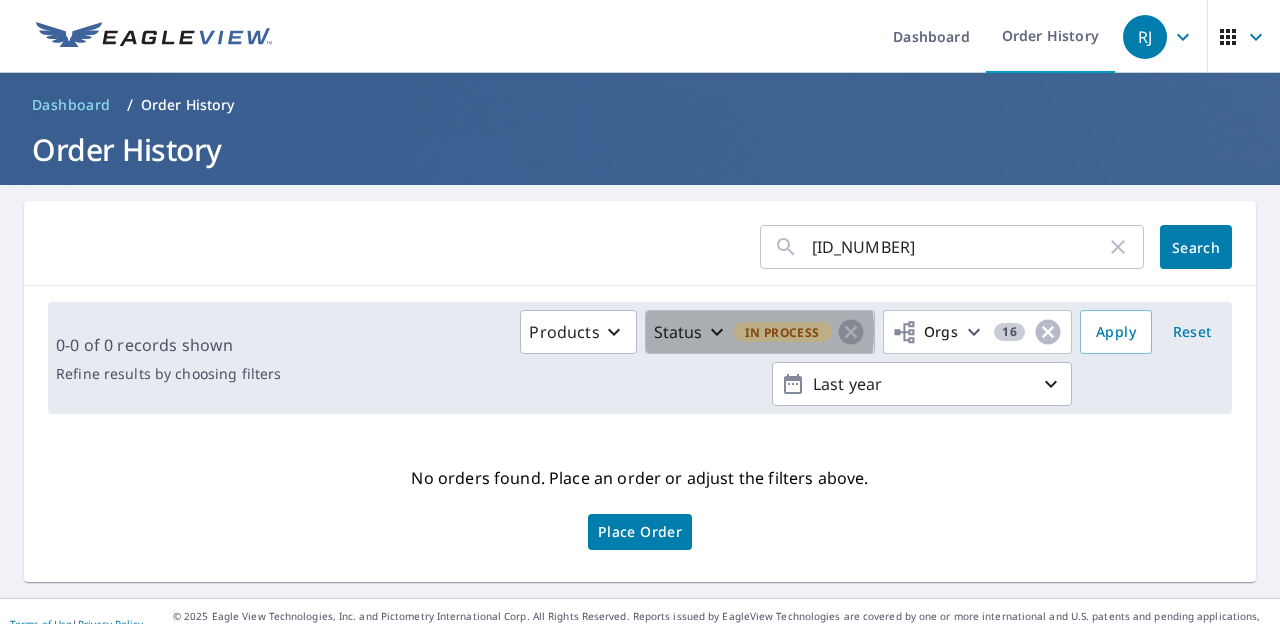 click on "Status" at bounding box center [691, 332] 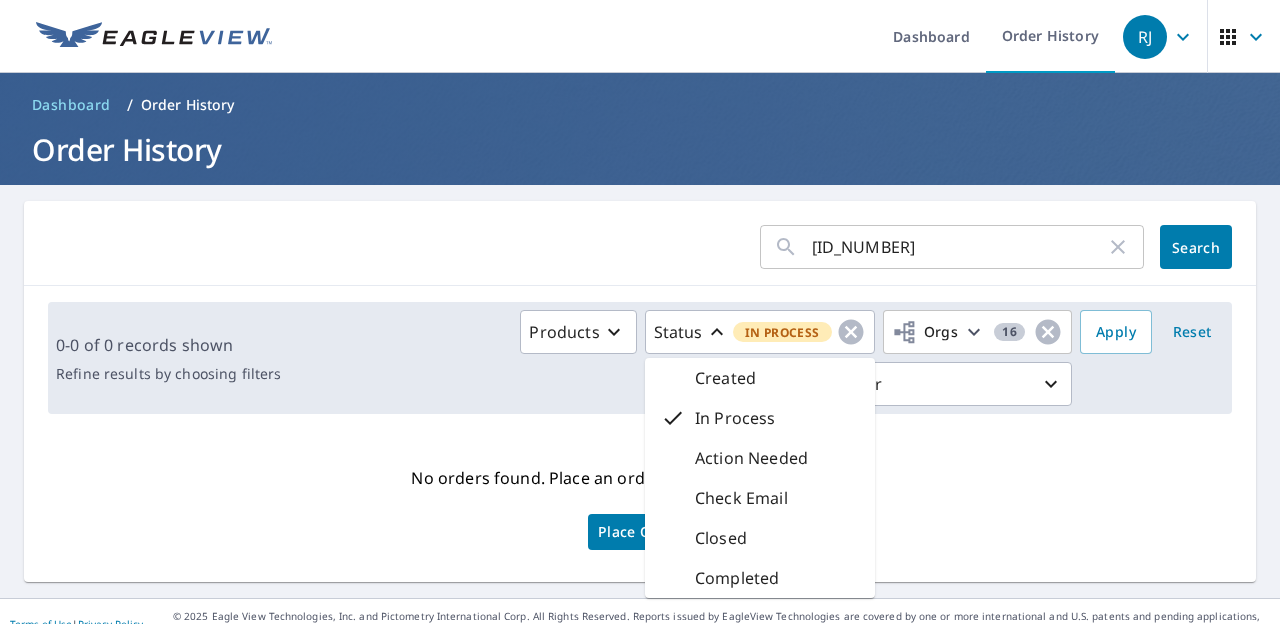 click on "Closed" at bounding box center (760, 538) 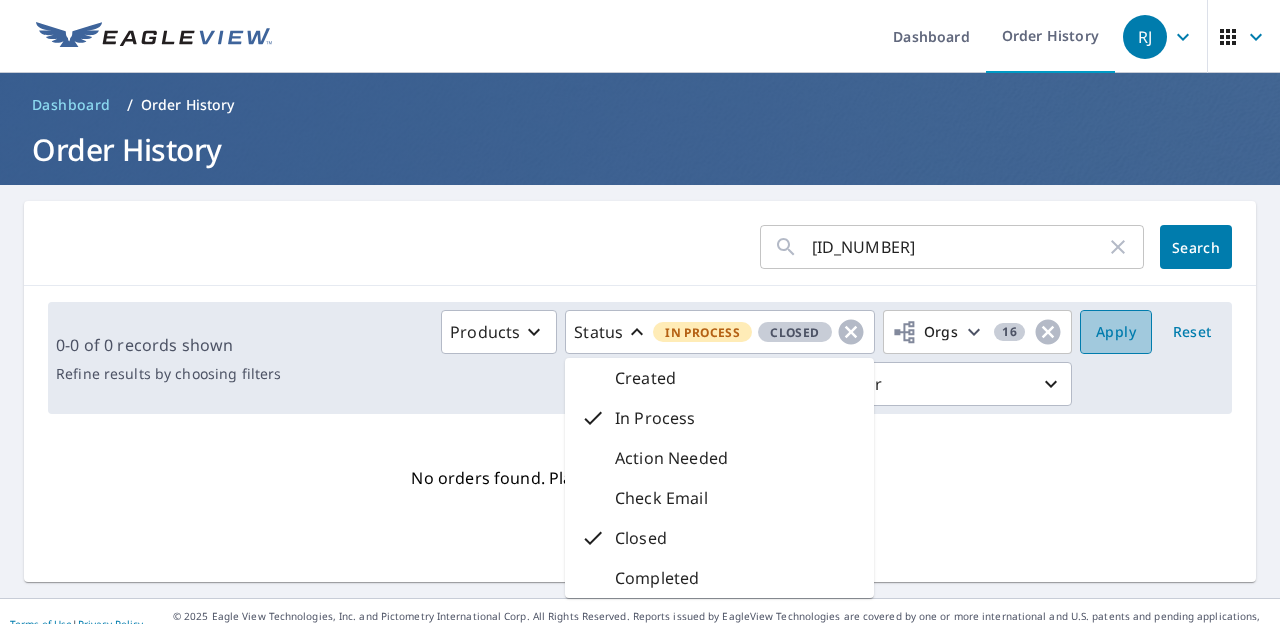 click on "Apply" at bounding box center [1116, 332] 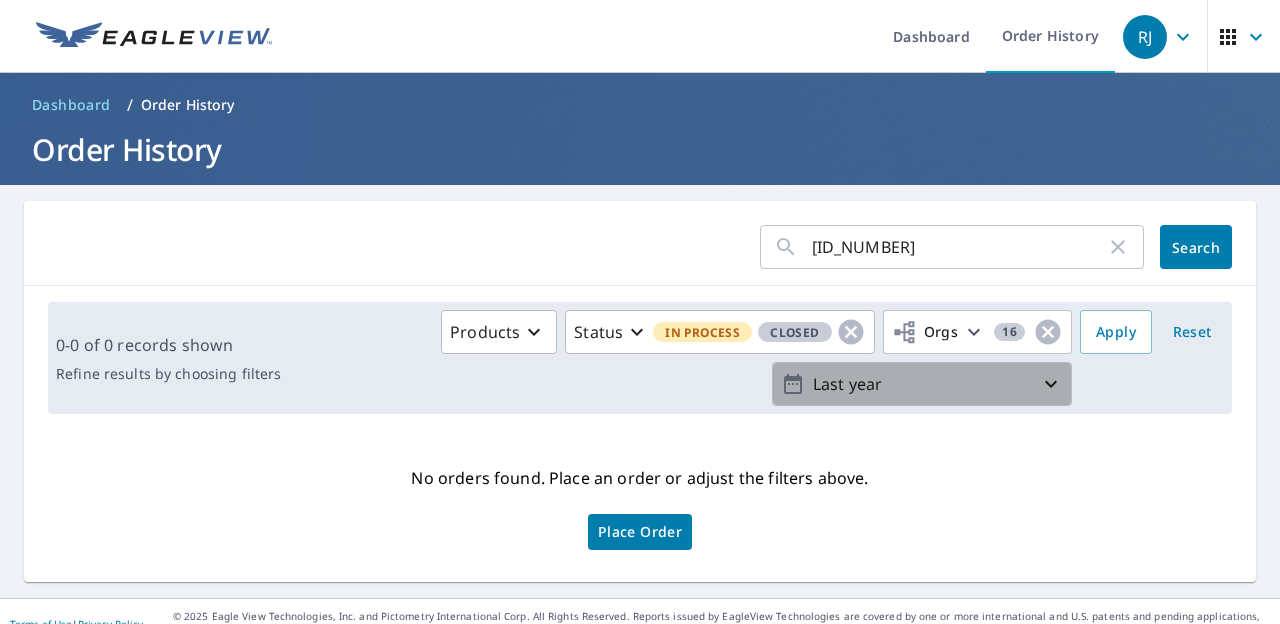 click on "Last year" at bounding box center [922, 384] 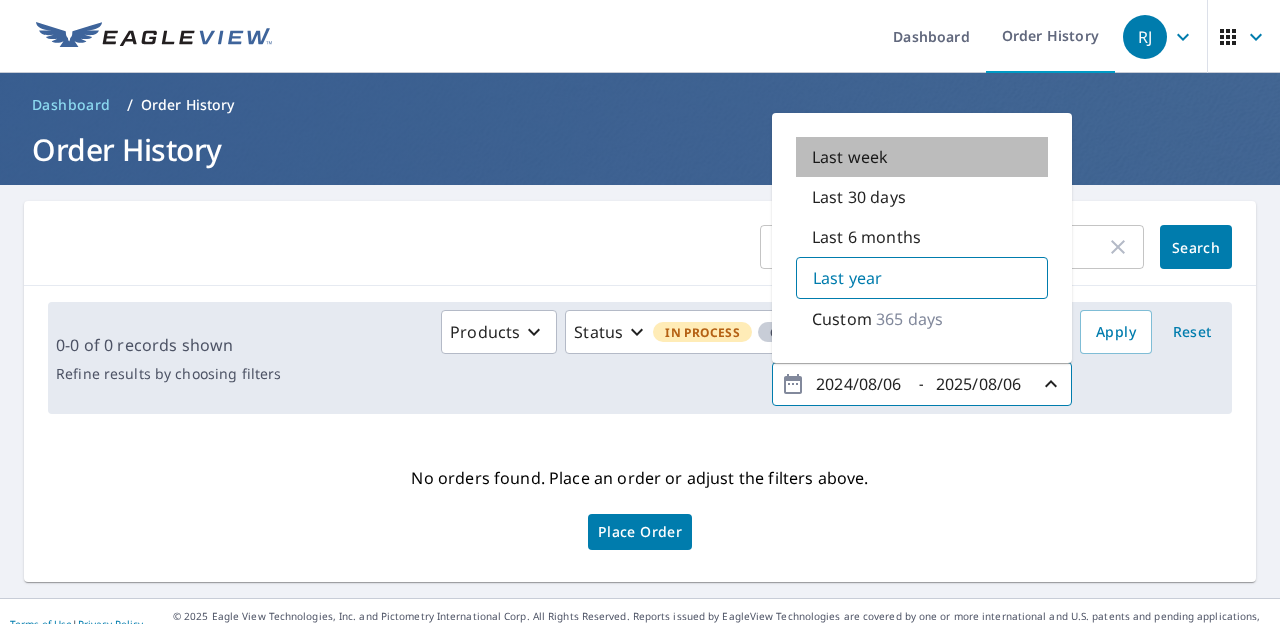 click on "Last week" at bounding box center (922, 157) 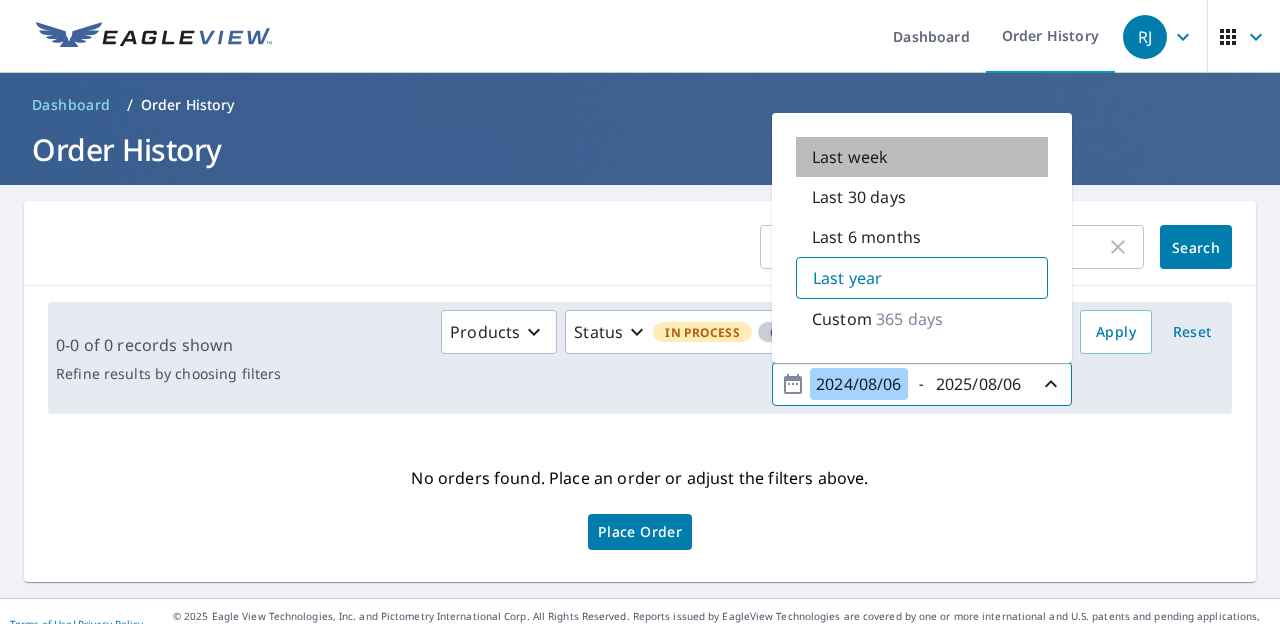 type on "2025/07/30" 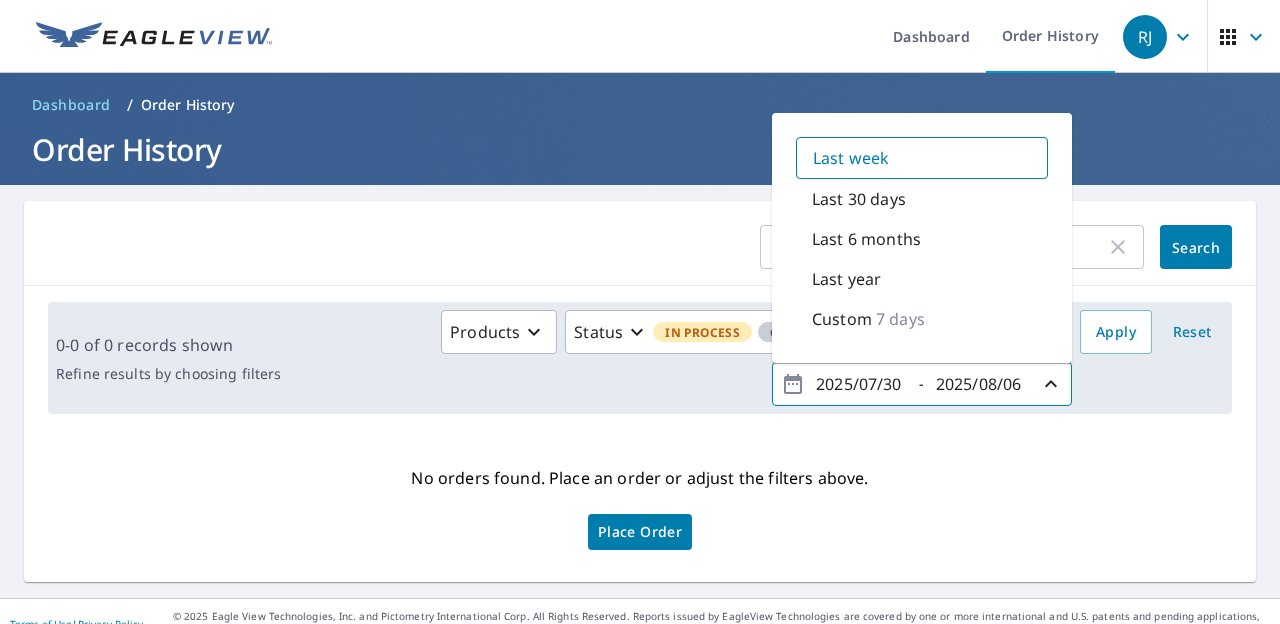 click on "Products Status In Process Closed Orgs 16 2025/07/30 - 2025/08/06 Last week Last 30 days Last 6 months Last year Custom 7 days Apply Reset" at bounding box center (756, 358) 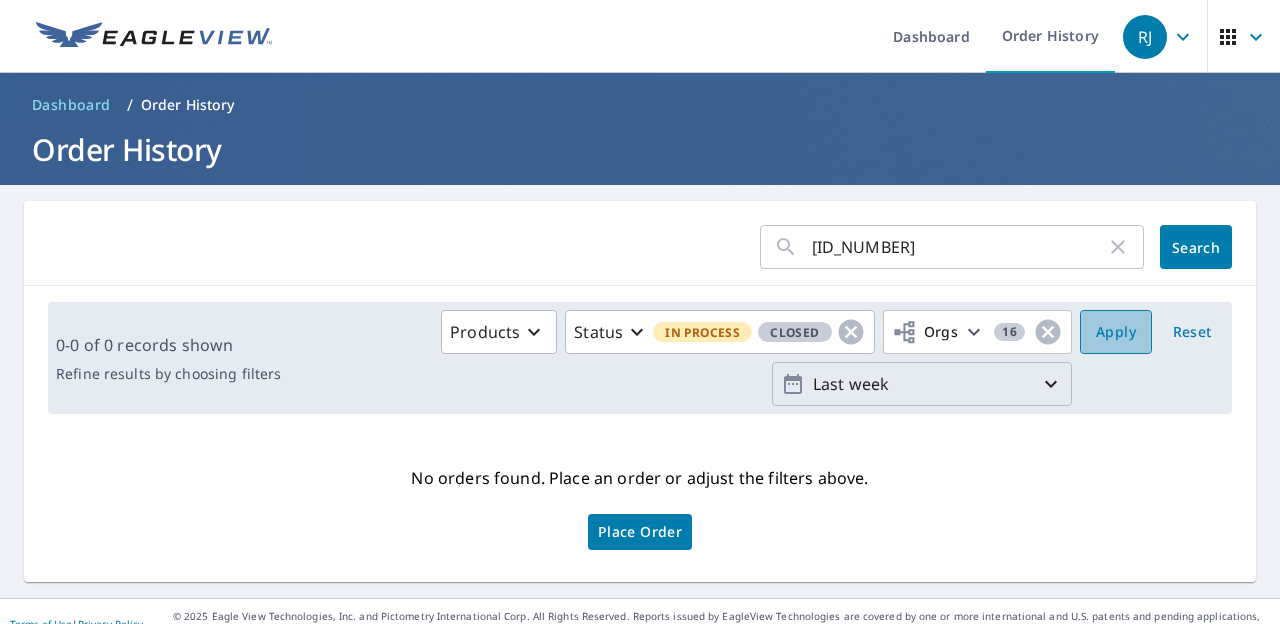 click on "Apply" at bounding box center (1116, 332) 